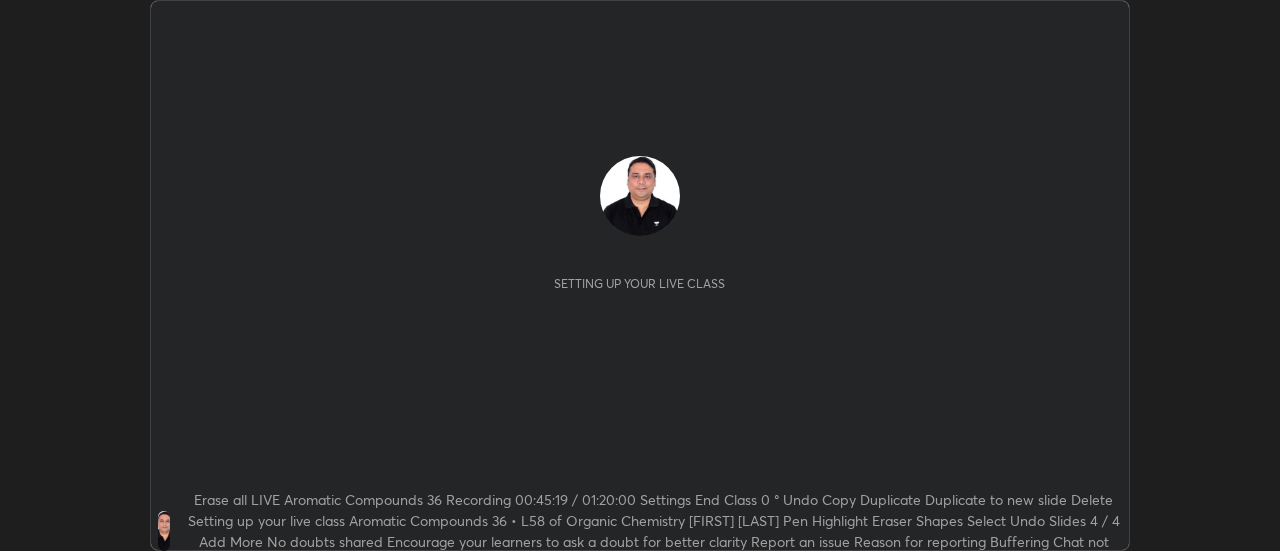 scroll, scrollTop: 0, scrollLeft: 0, axis: both 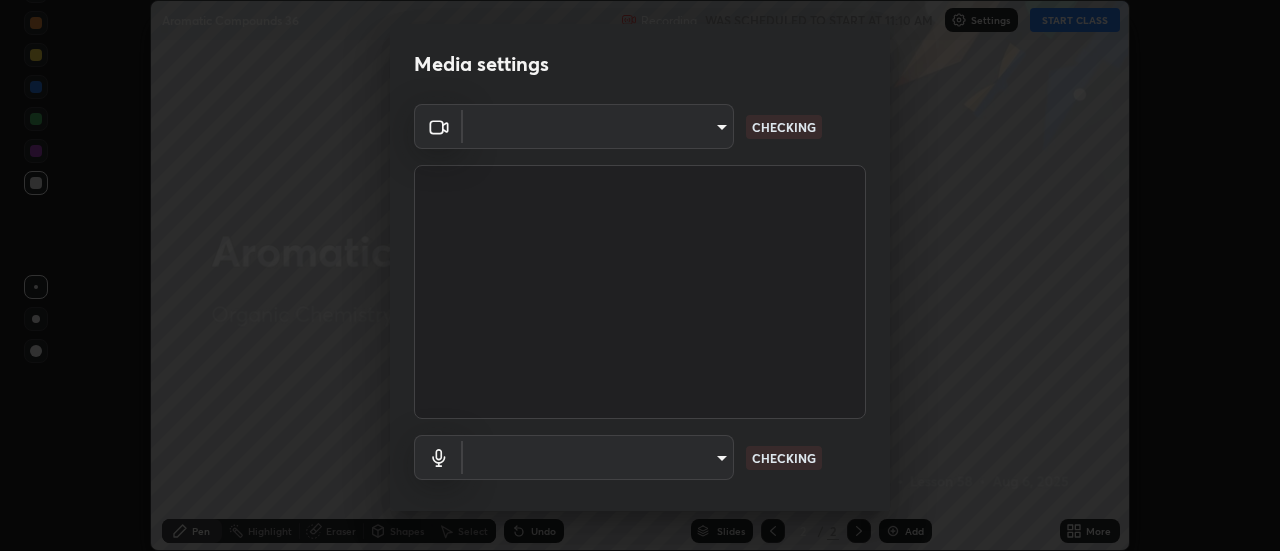 type on "4a99d6bca69bbdd202d3e351d44e5ccc04c012061a427bef120972fbb6fcb4fc" 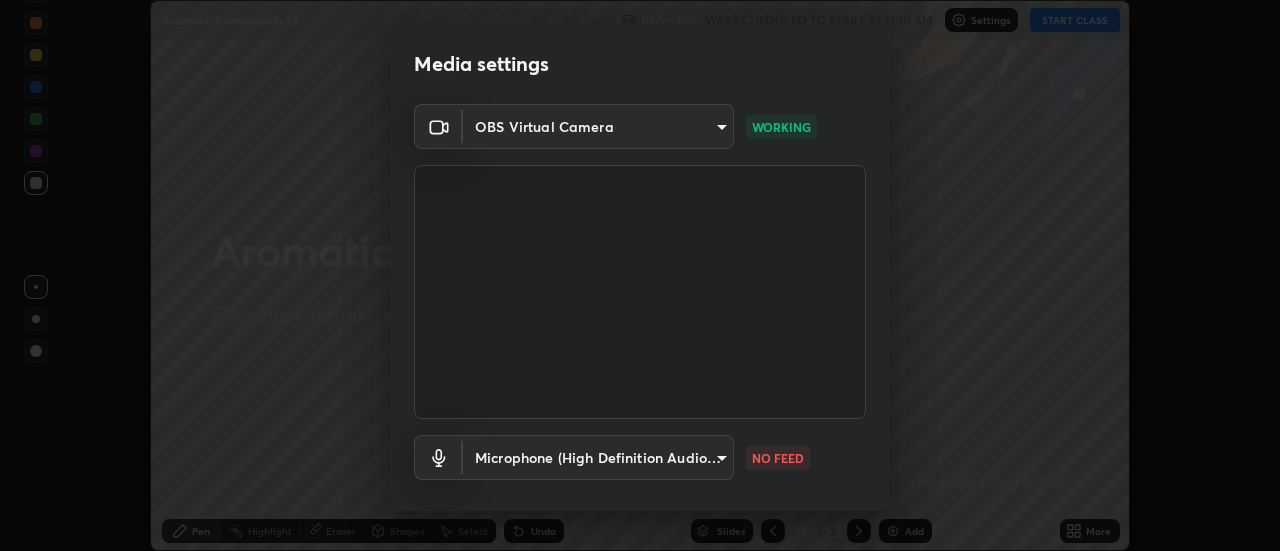 click on "Erase all LIVE Aromatic Compounds 36 Recording 00:00:01 /  01:20:00 Settings End Class Setting up your live class Aromatic Compounds 36 • L58 of Organic Chemistry [FIRST] [LAST] Pen Highlight Eraser Shapes Select Undo Slides 2 / 2 Add More No doubts shared Encourage your learners to ask a doubt for better clarity Report an issue Reason for reporting Buffering Chat not working Audio - Video sync issue Educator video quality low ​ Attach an image Report" at bounding box center (640, 275) 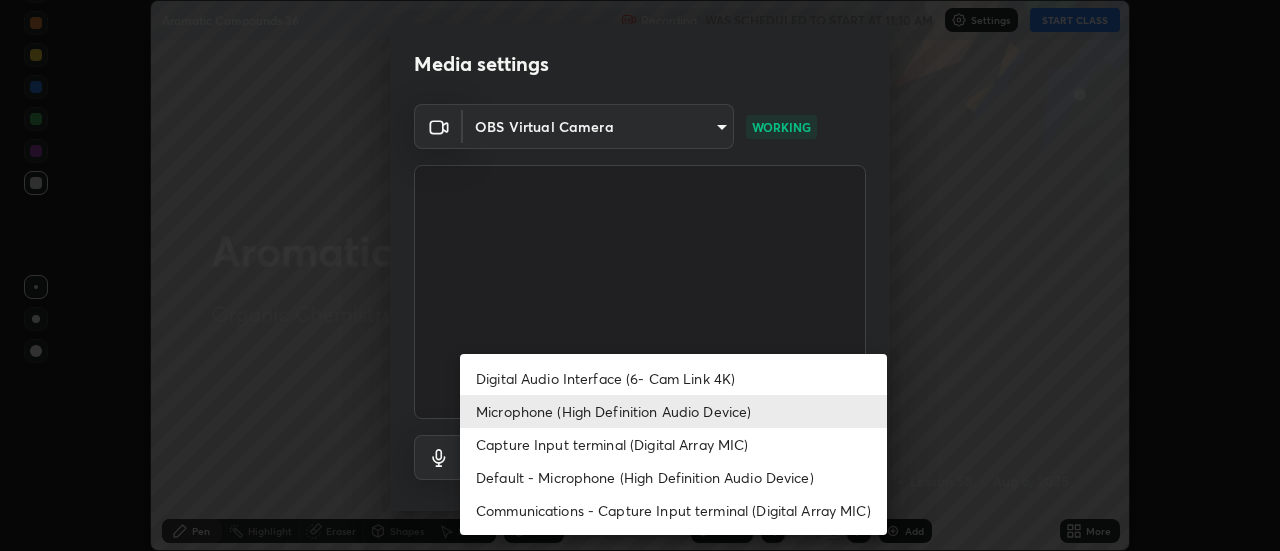 click on "Communications - Capture Input terminal (Digital Array MIC)" at bounding box center (673, 510) 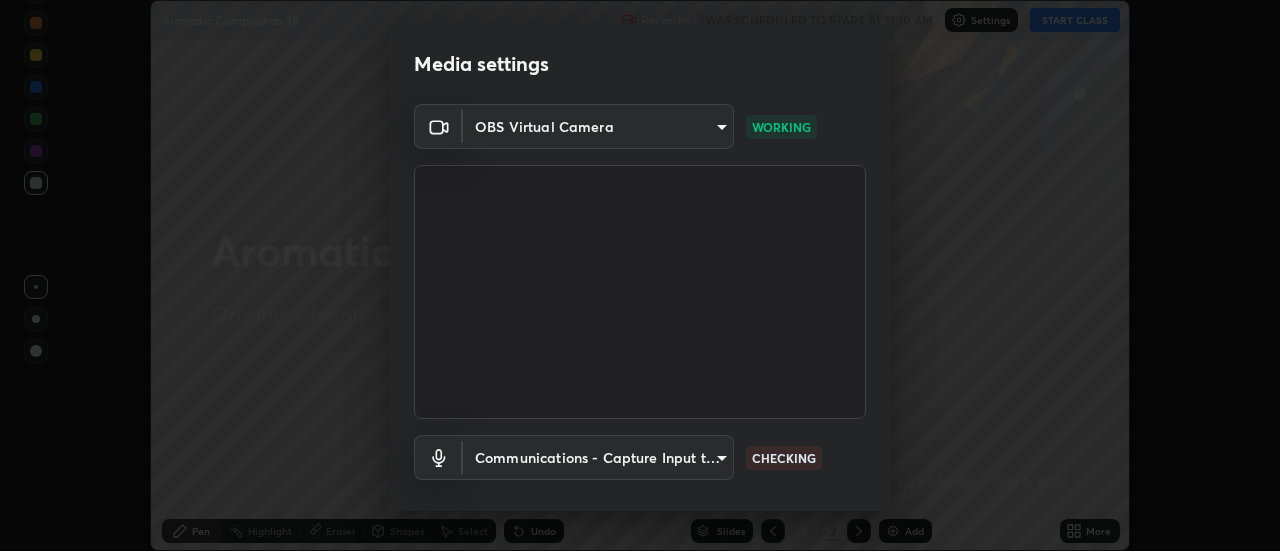 click on "Erase all Aromatic Compounds 36 Recording WAS SCHEDULED TO START AT  11:10 AM Settings START CLASS Setting up your live class Aromatic Compounds 36 • L58 of Organic Chemistry [FIRST] [LAST] Pen Highlight Eraser Shapes Select Undo Slides 2 / 2 Add More No doubts shared Encourage your learners to ask a doubt for better clarity Report an issue Reason for reporting Buffering Chat not working Audio - Video sync issue Educator video quality low ​ Attach an image Report" at bounding box center [640, 275] 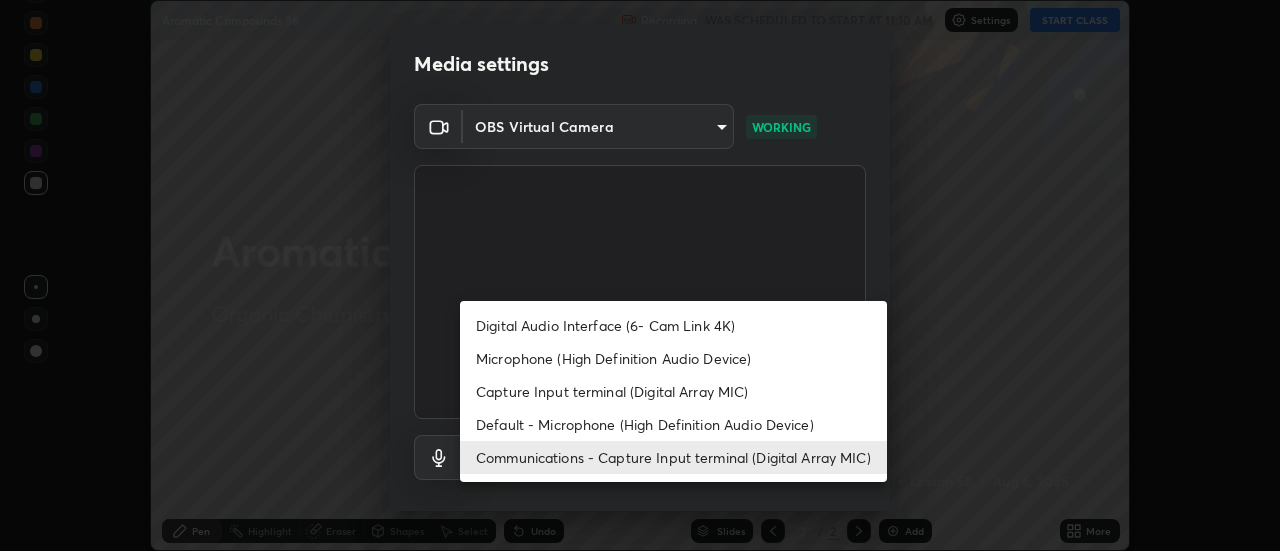 click on "Default - Microphone (High Definition Audio Device)" at bounding box center (673, 424) 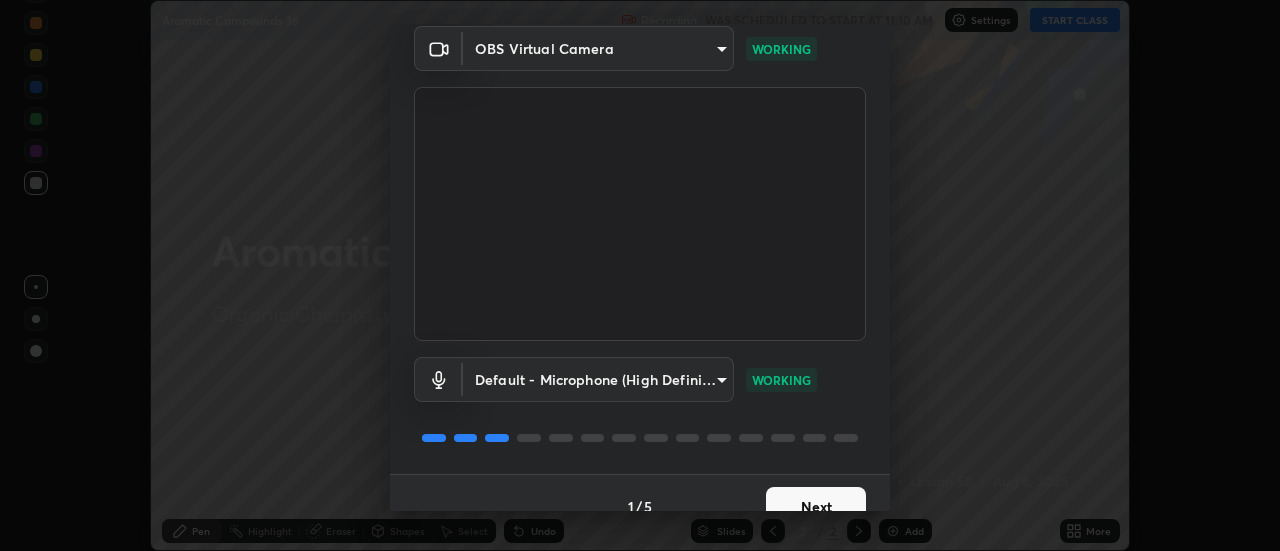 scroll, scrollTop: 105, scrollLeft: 0, axis: vertical 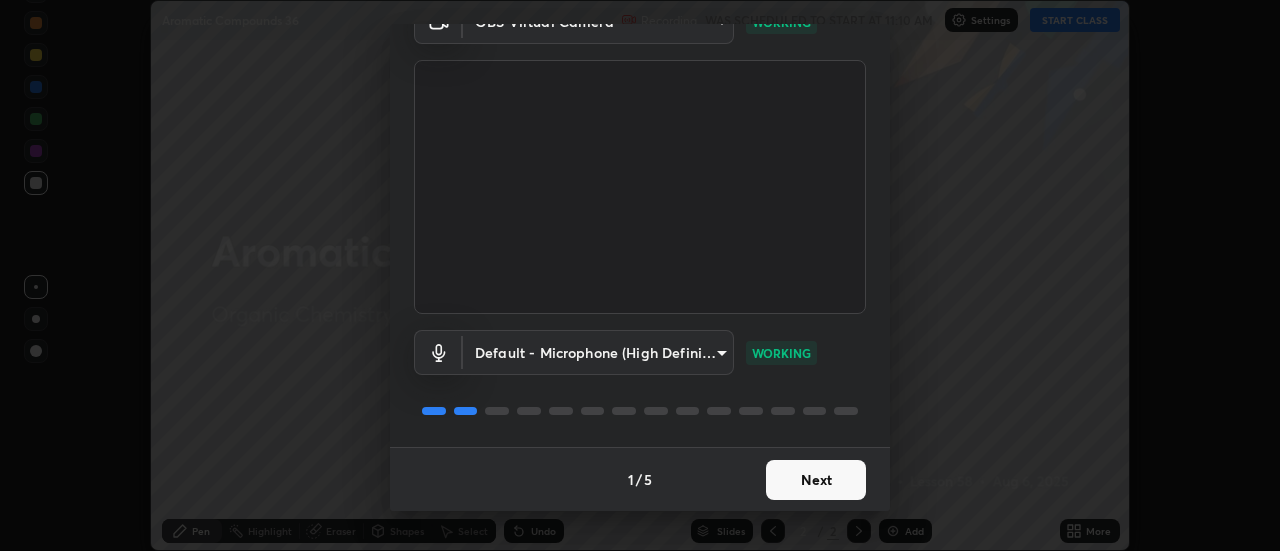 click on "Next" at bounding box center (816, 480) 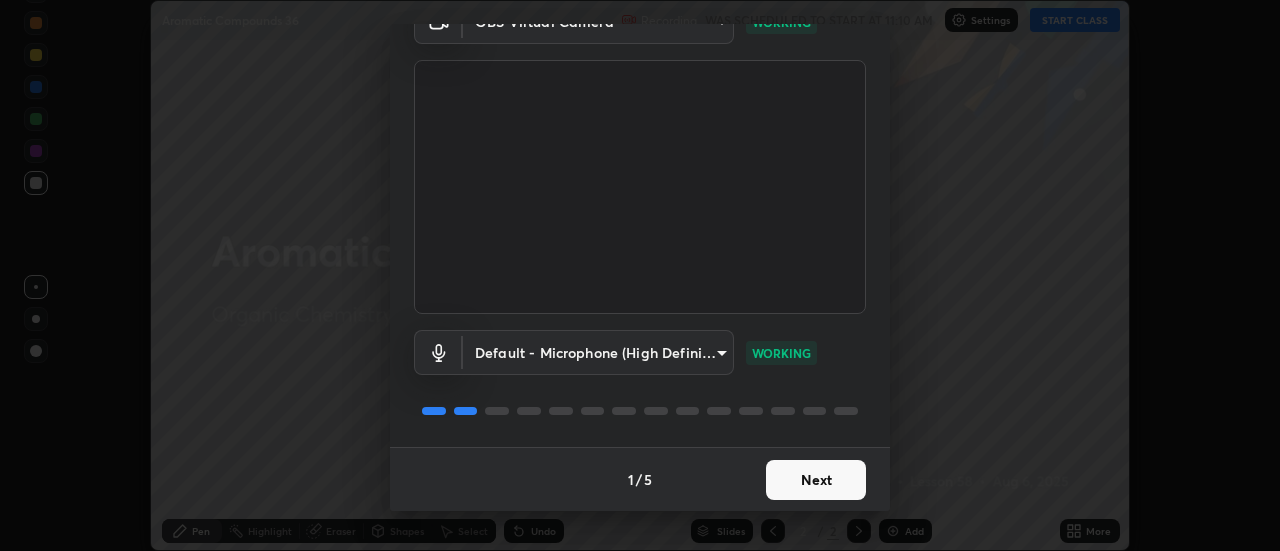 scroll, scrollTop: 0, scrollLeft: 0, axis: both 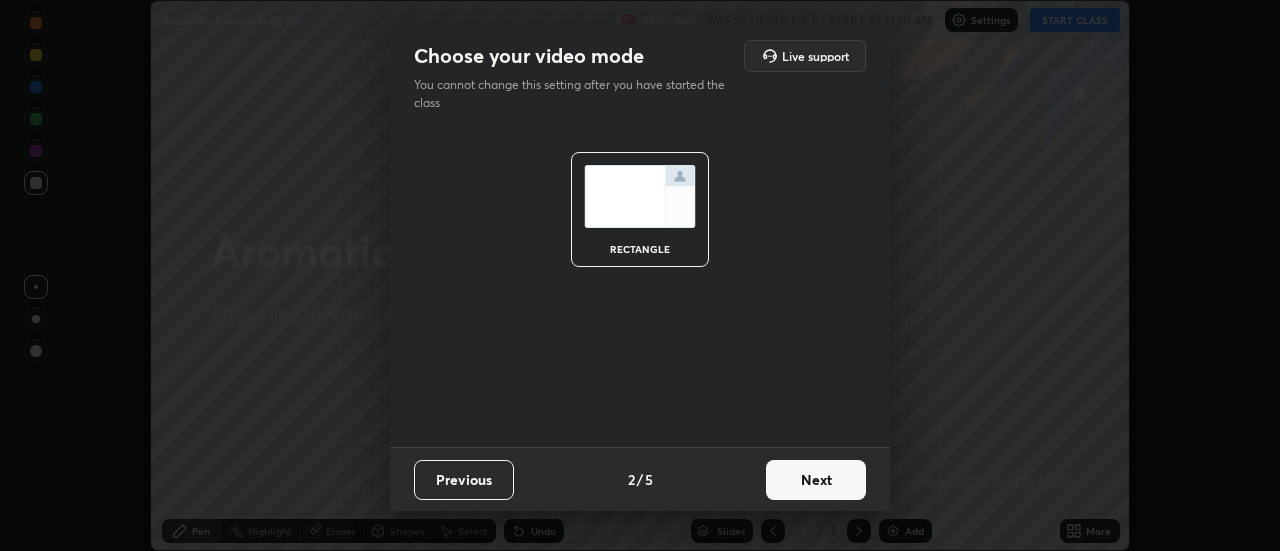 click on "Next" at bounding box center [816, 480] 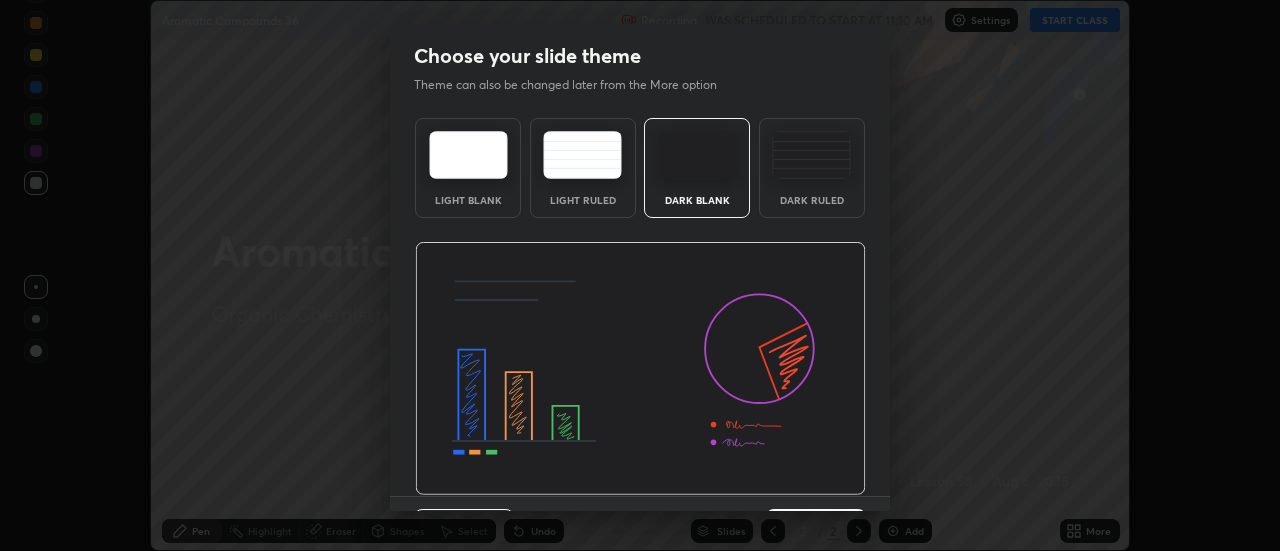 click at bounding box center [640, 369] 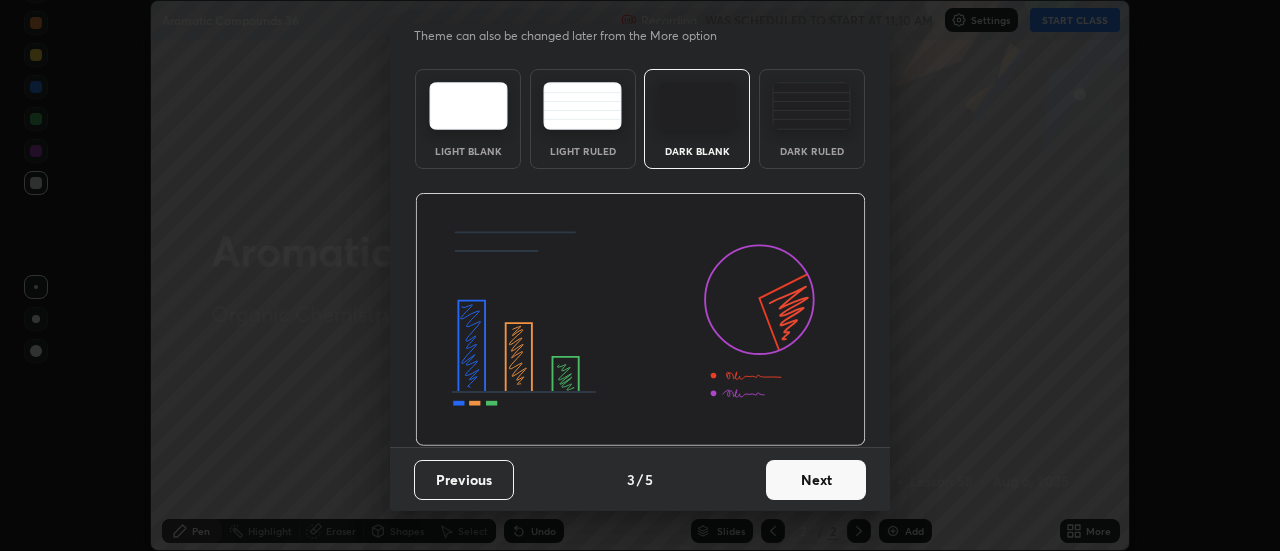 click on "Next" at bounding box center (816, 480) 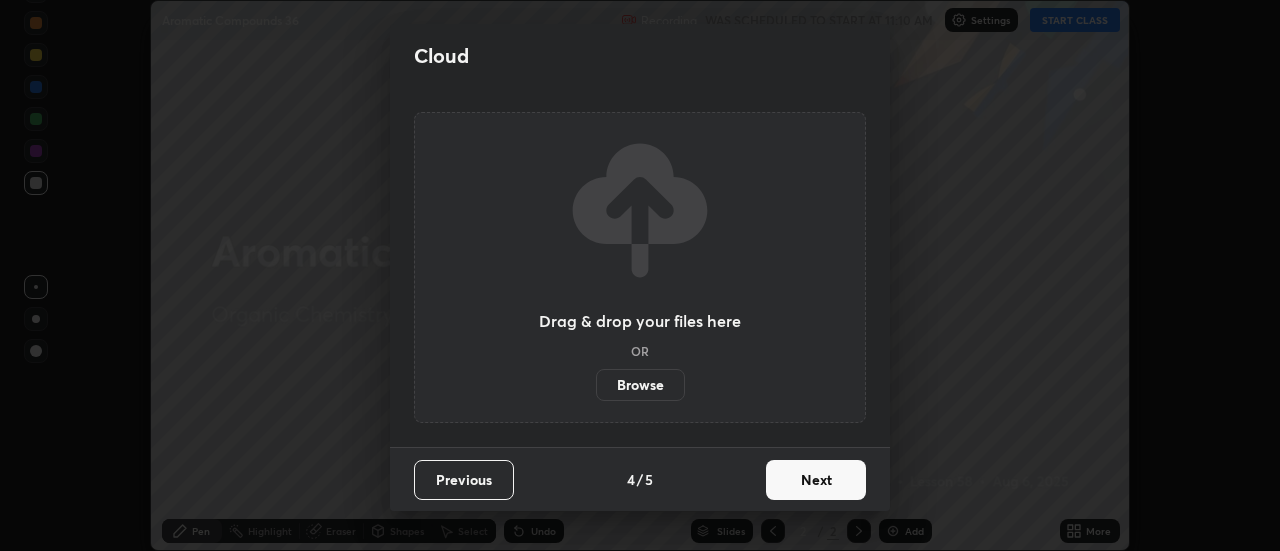 click on "Next" at bounding box center [816, 480] 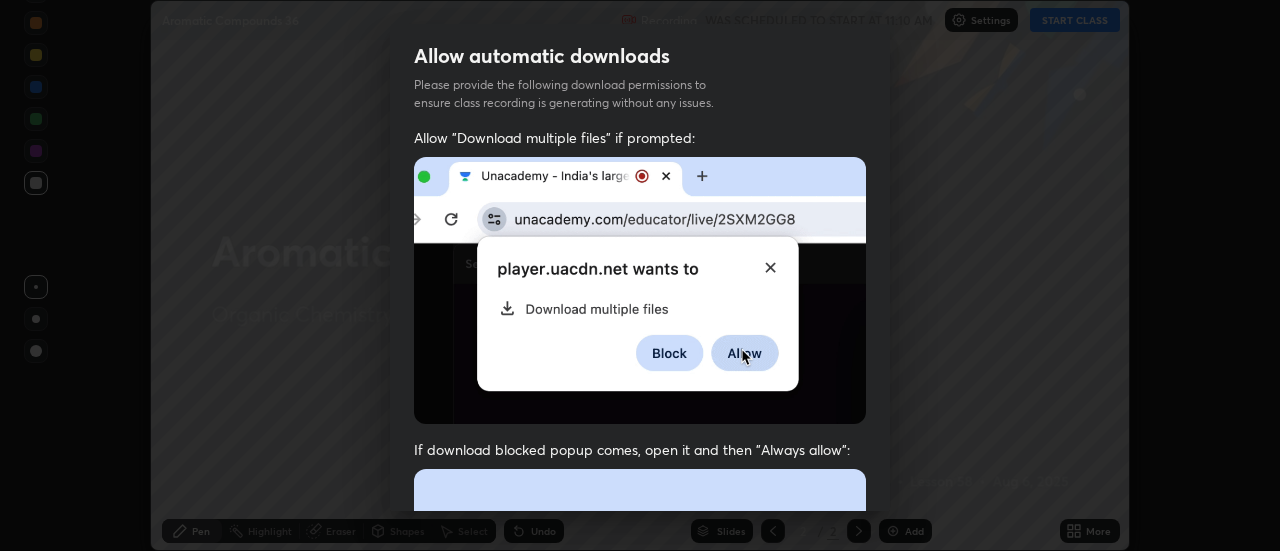 click at bounding box center [640, 687] 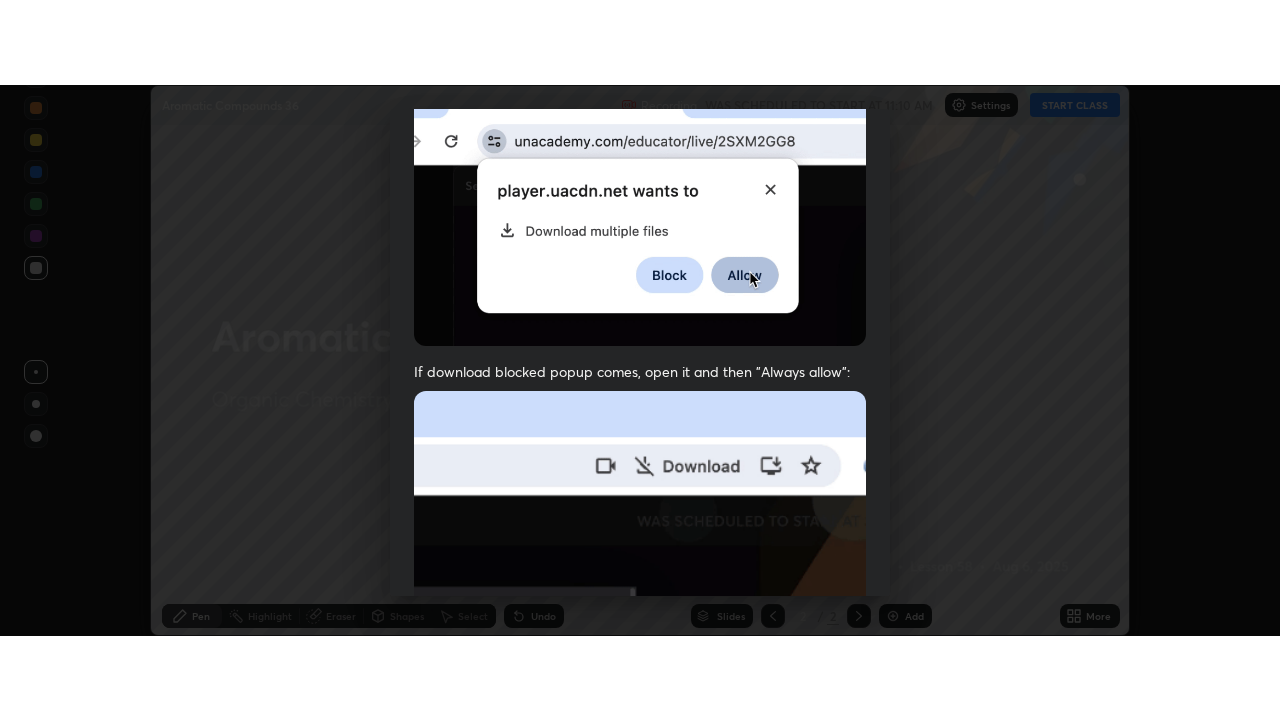 scroll, scrollTop: 513, scrollLeft: 0, axis: vertical 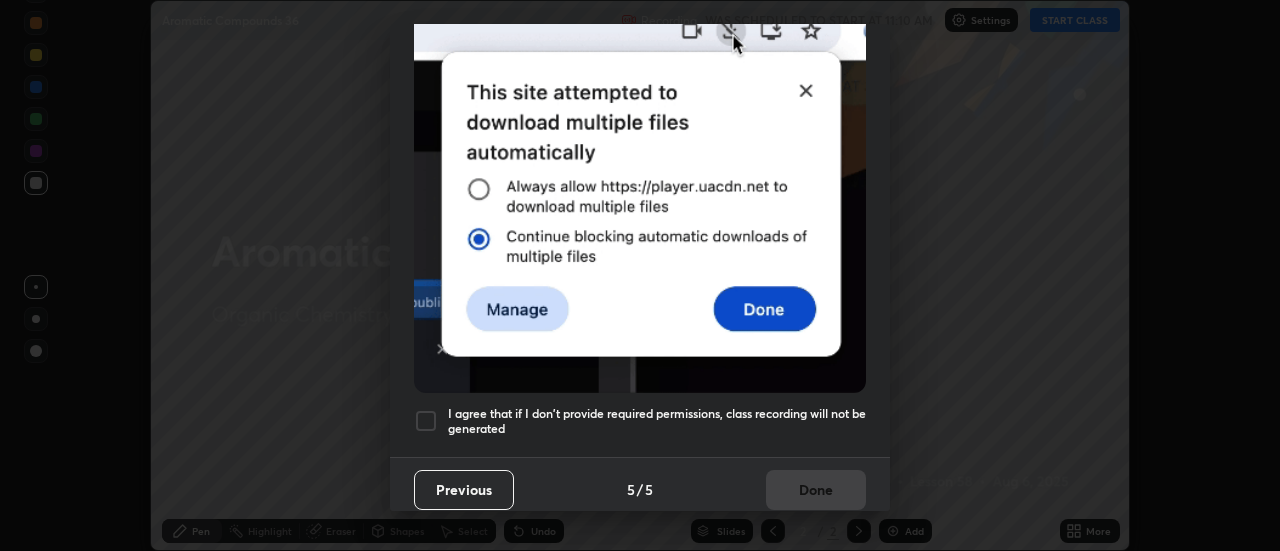 click at bounding box center [426, 421] 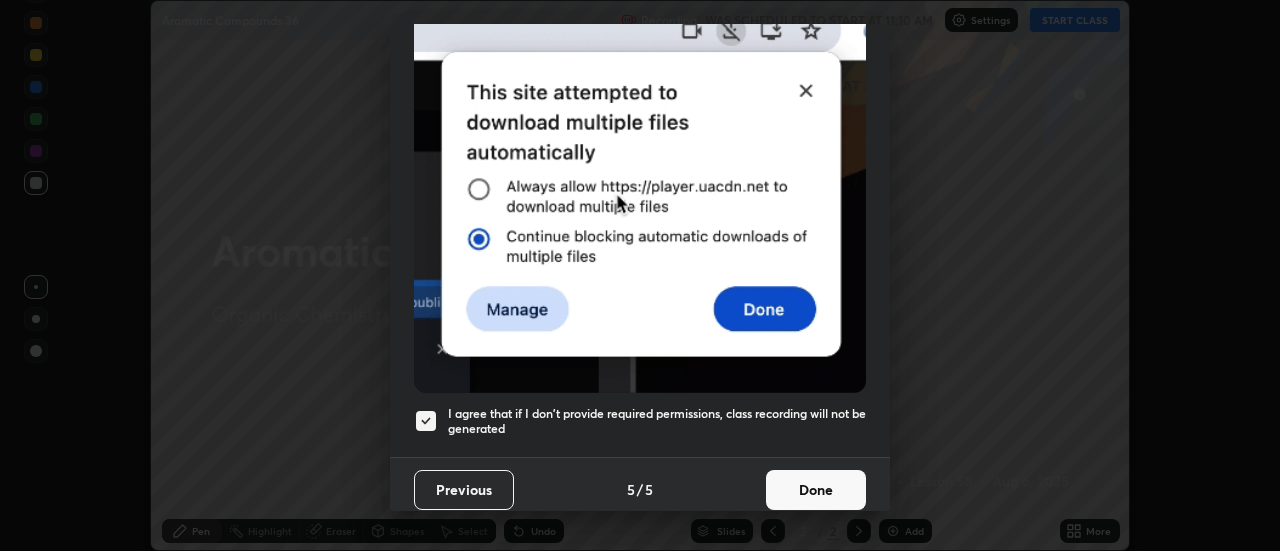 click on "Done" at bounding box center (816, 490) 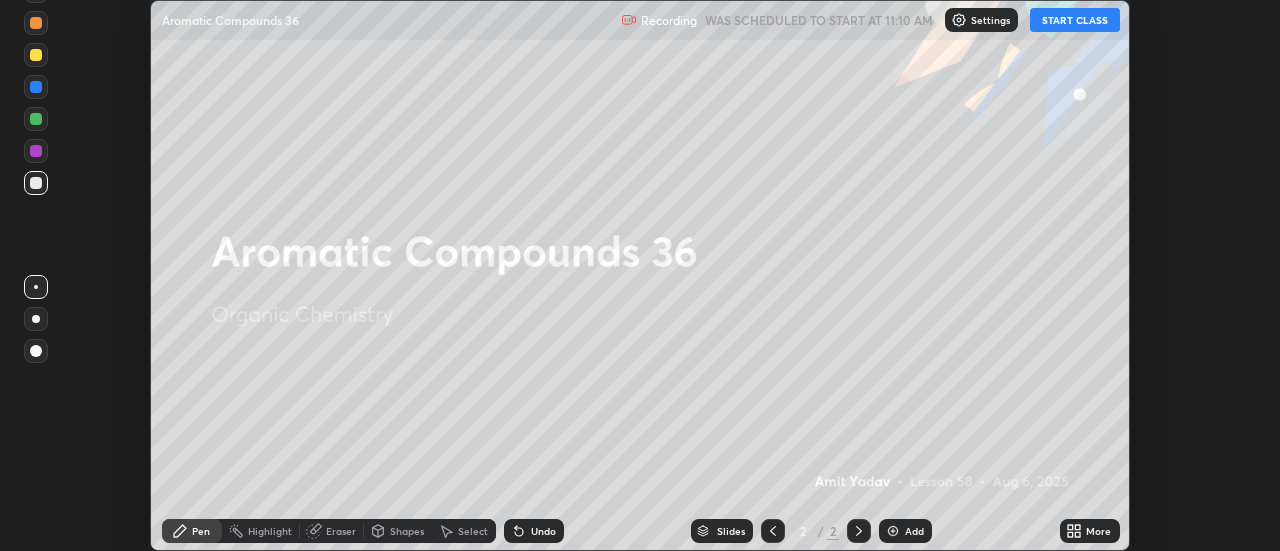 click on "More" at bounding box center (1098, 531) 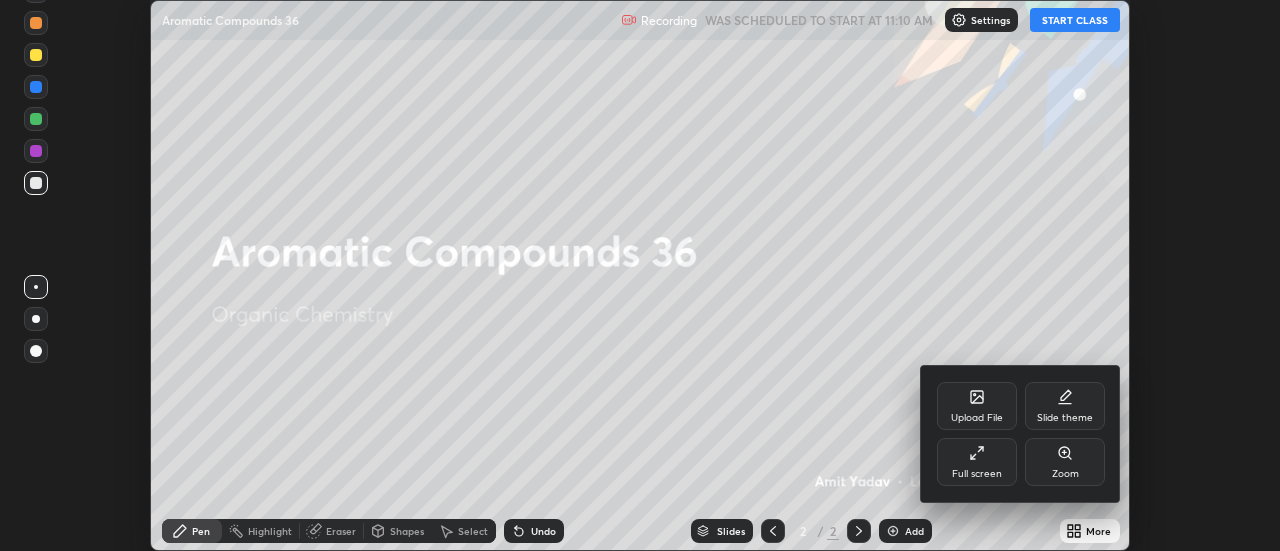 click on "Full screen" at bounding box center [977, 462] 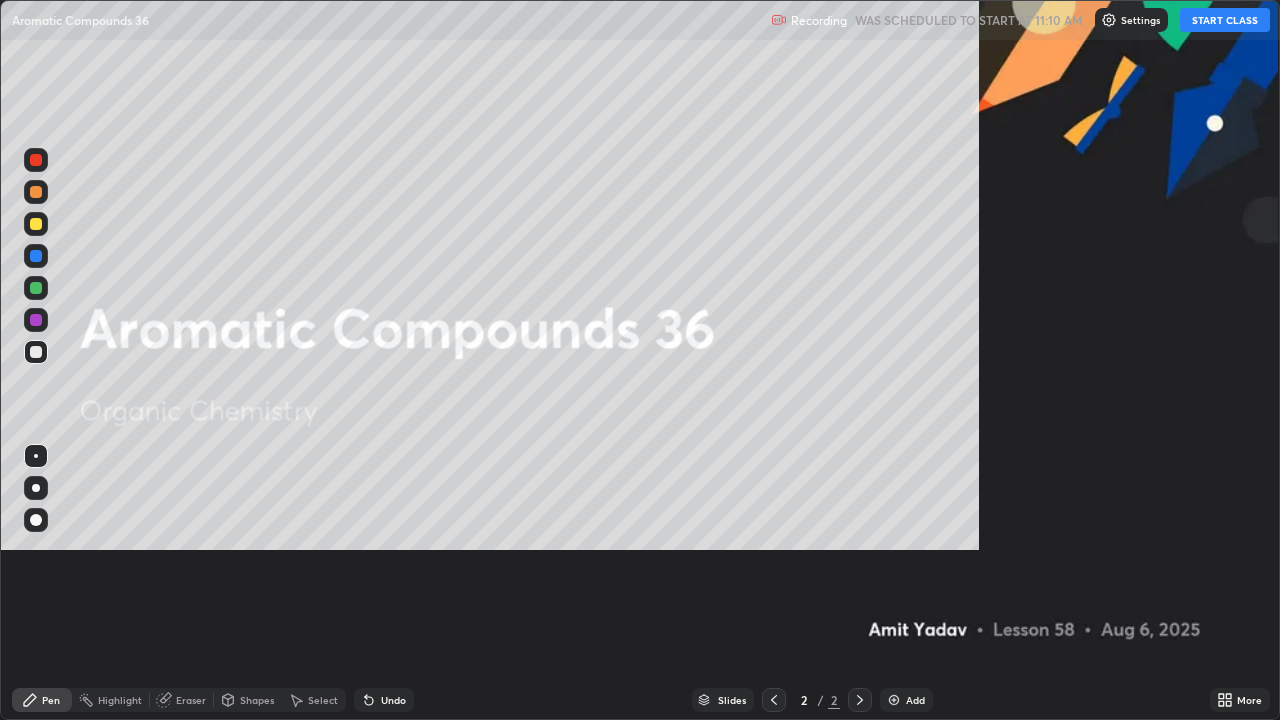 scroll, scrollTop: 99280, scrollLeft: 98720, axis: both 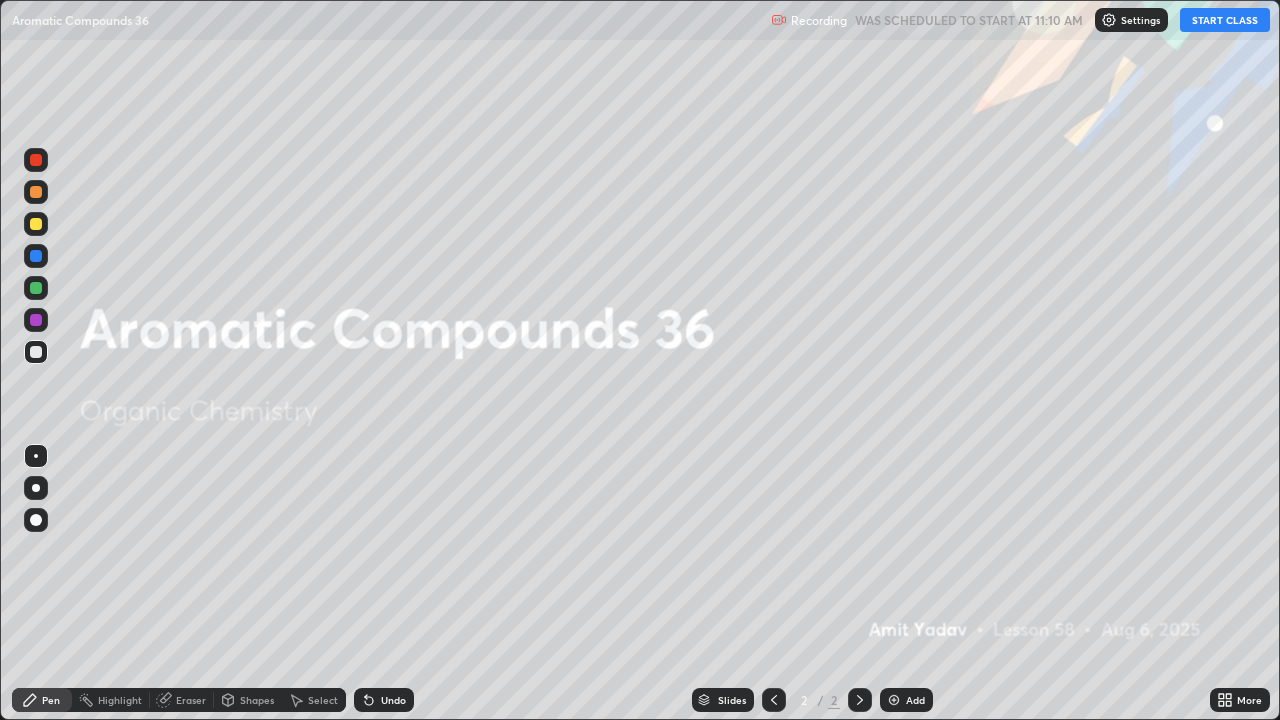 click on "START CLASS" at bounding box center [1225, 20] 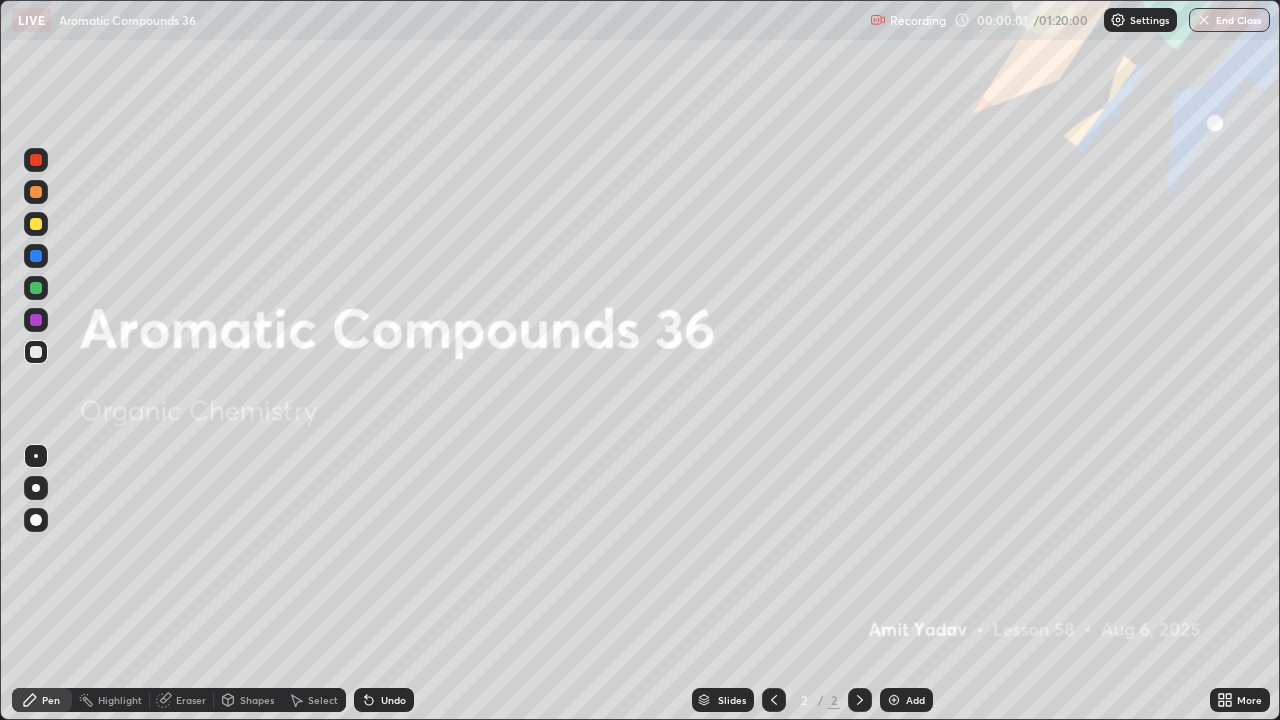 click on "Add" at bounding box center (915, 700) 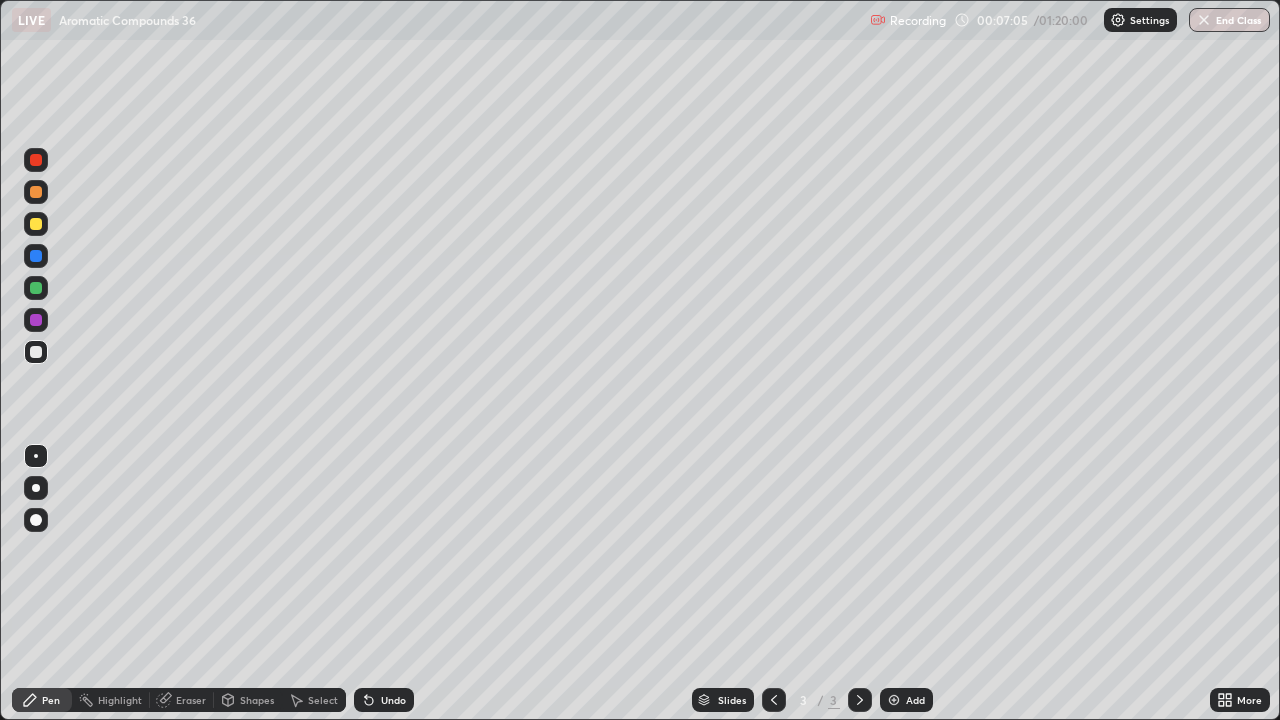 click on "Undo" at bounding box center [384, 700] 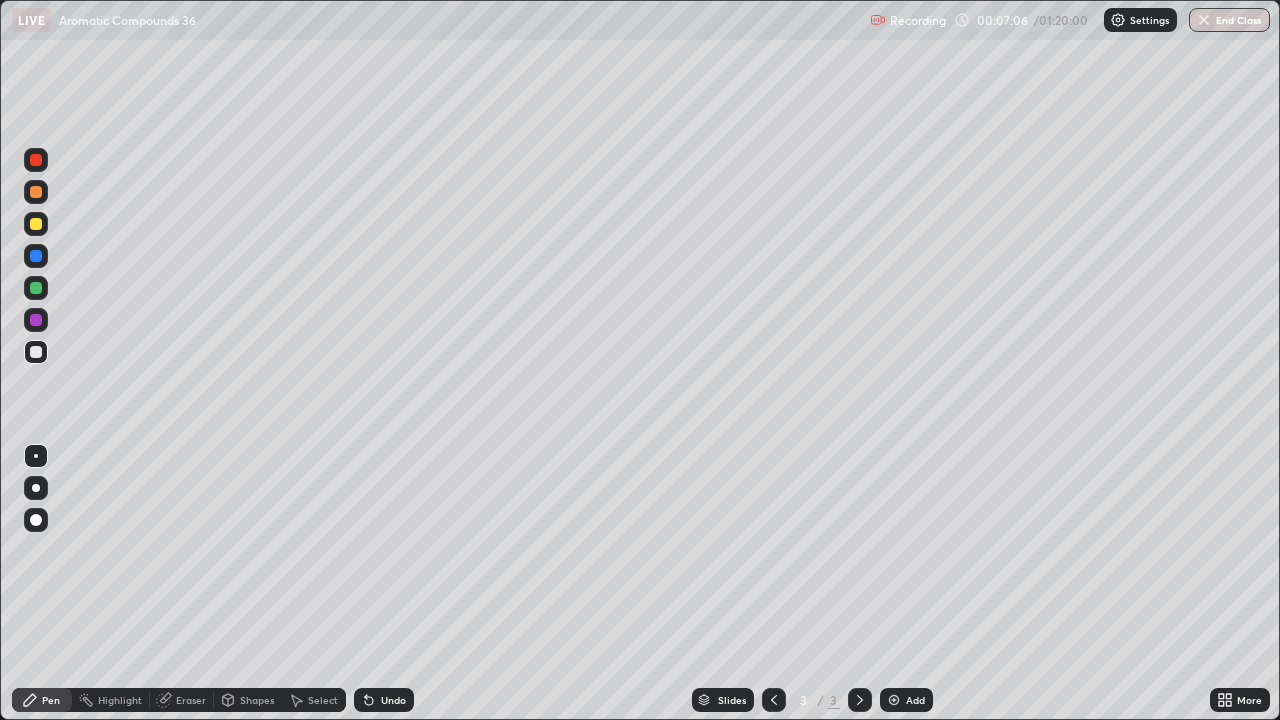 click 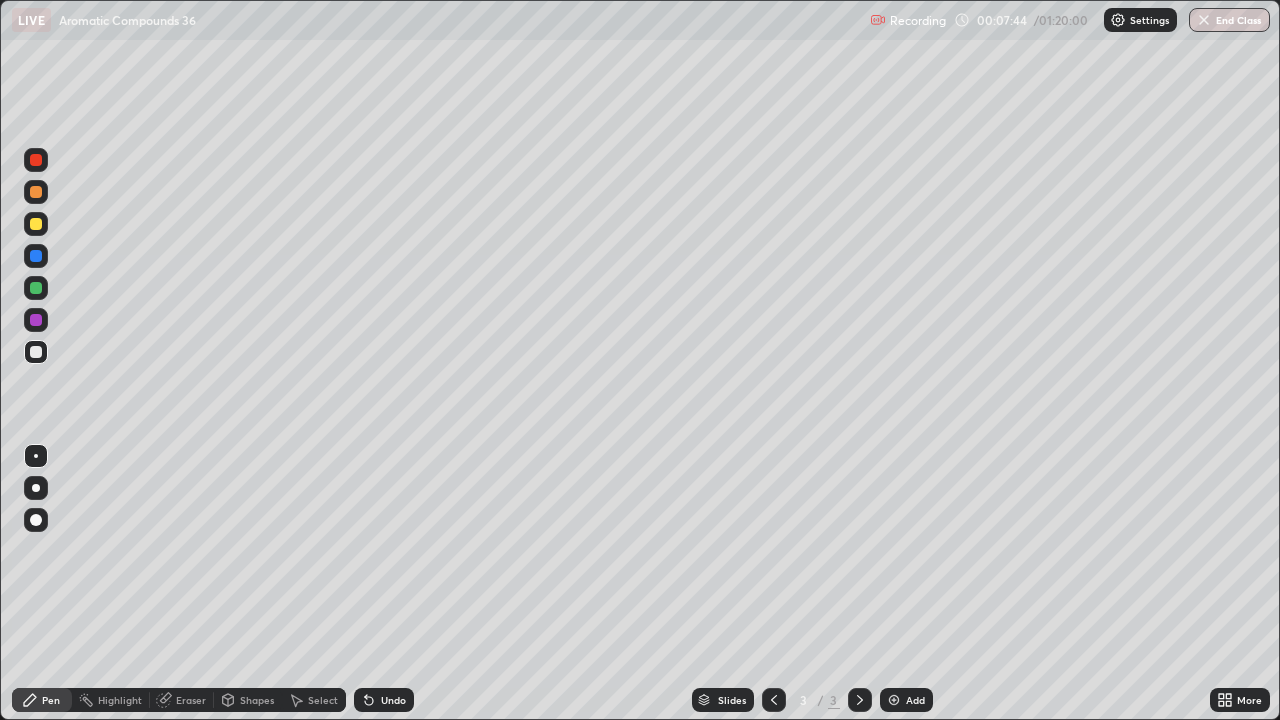 click on "Eraser" at bounding box center [191, 700] 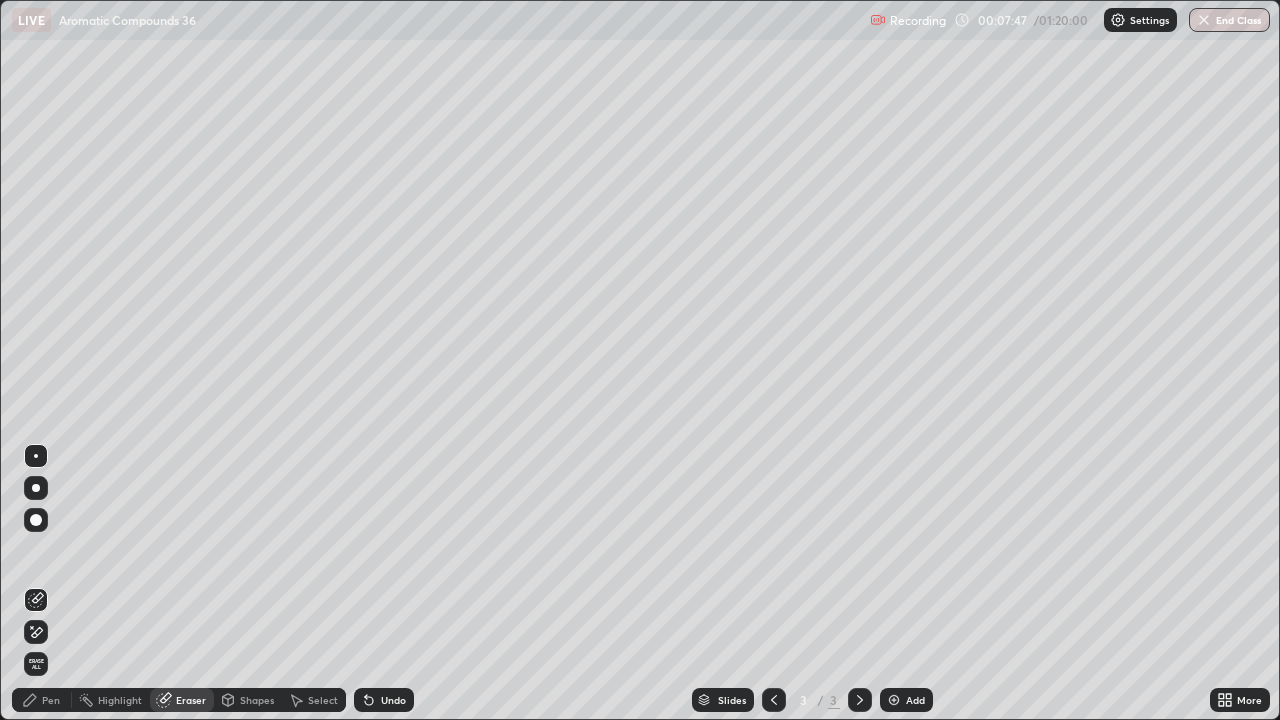 click on "Pen" at bounding box center (51, 700) 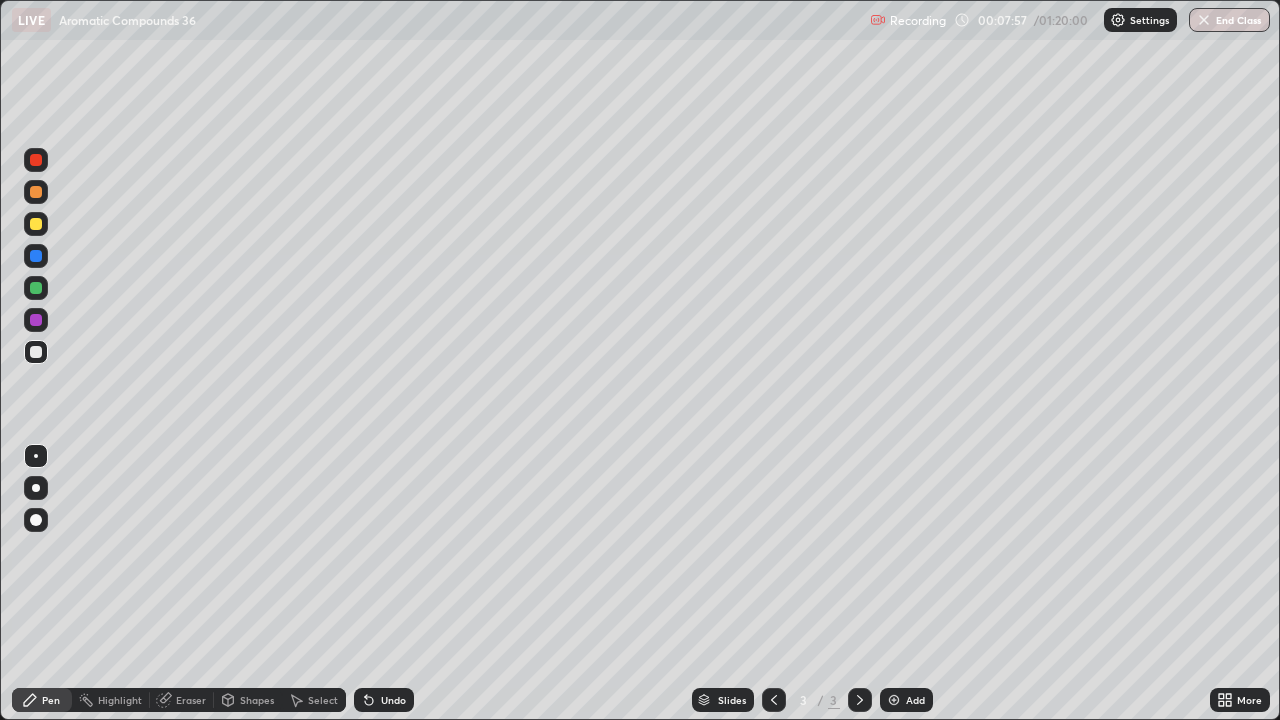 click on "Undo" at bounding box center (393, 700) 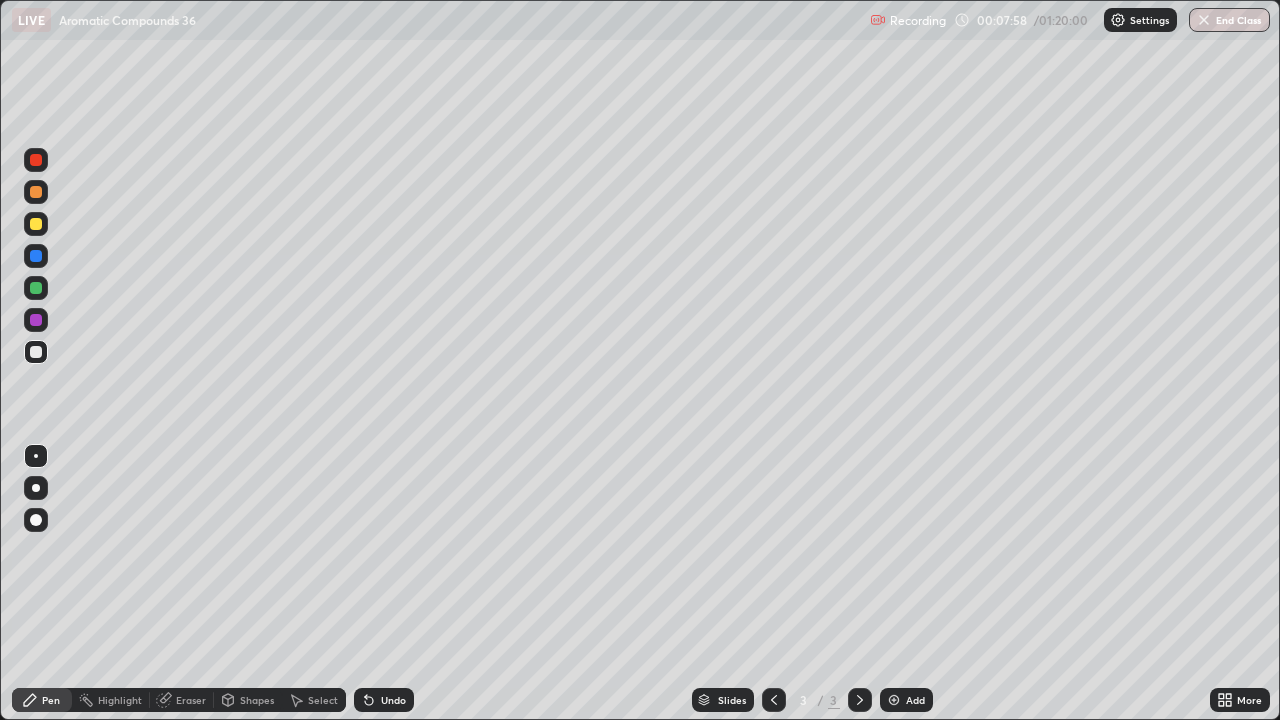 click on "Undo" at bounding box center [393, 700] 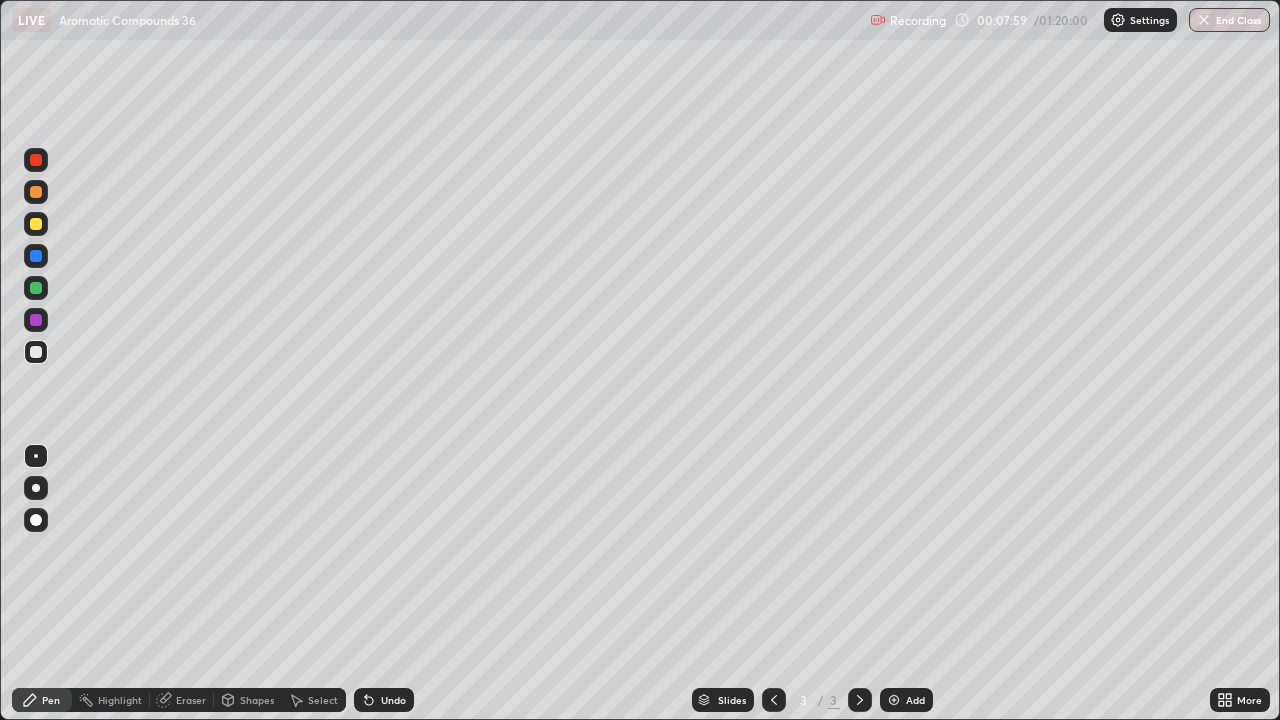 click on "Undo" at bounding box center (393, 700) 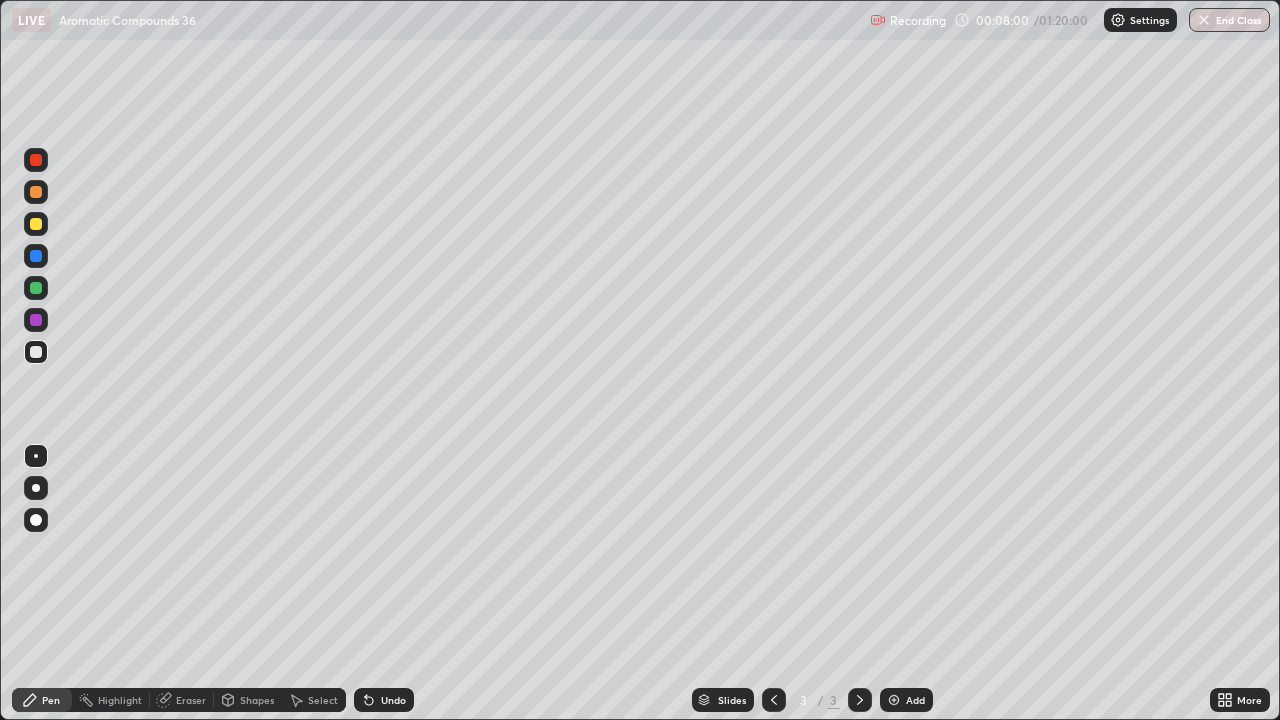 click 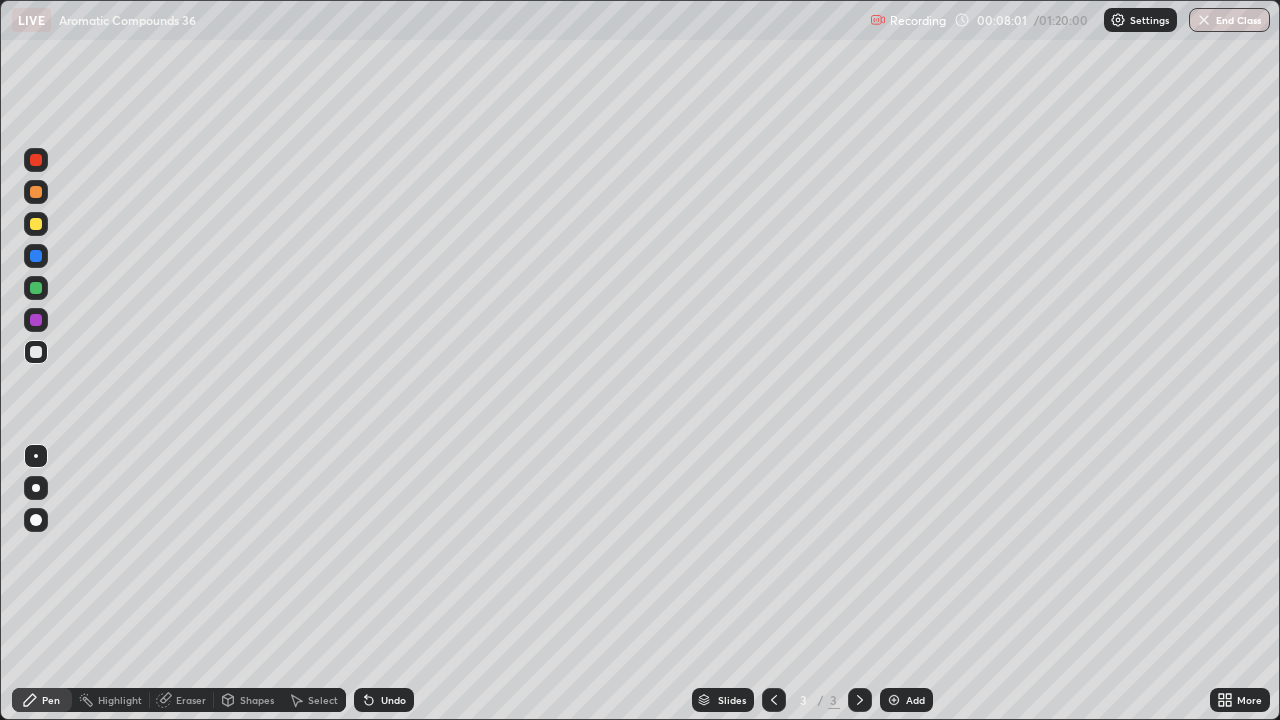 click 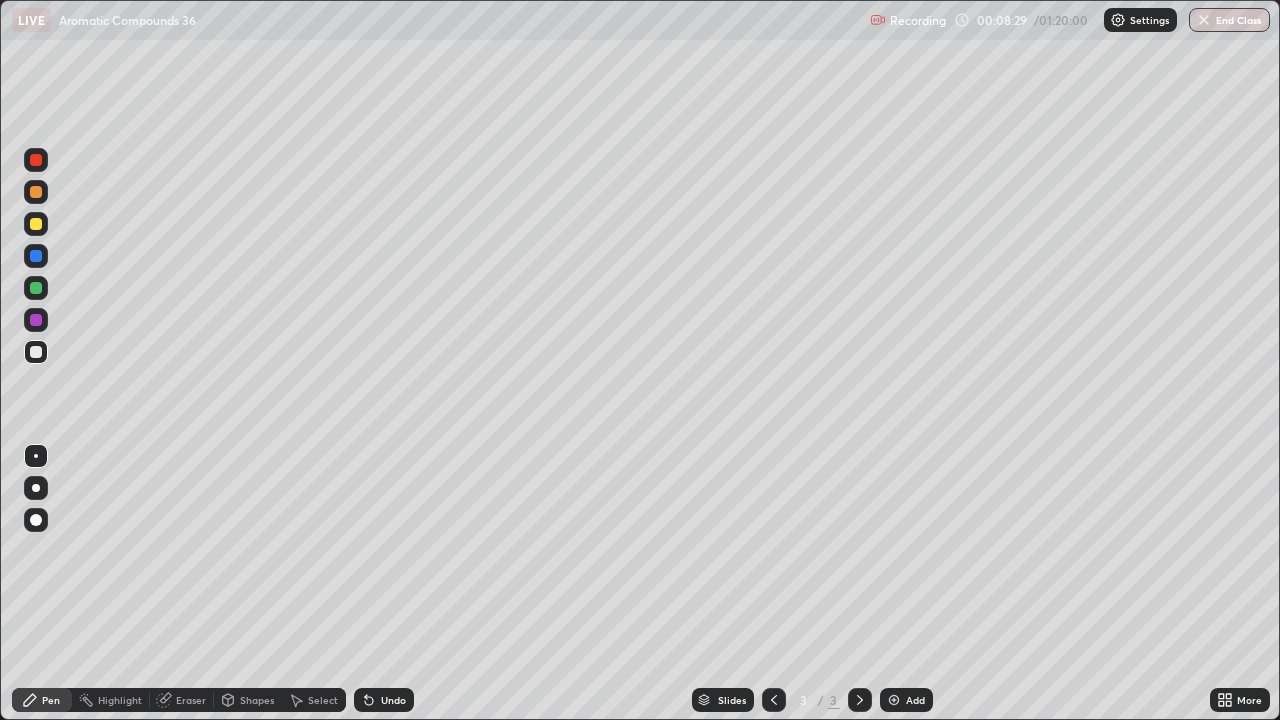 click on "Undo" at bounding box center (393, 700) 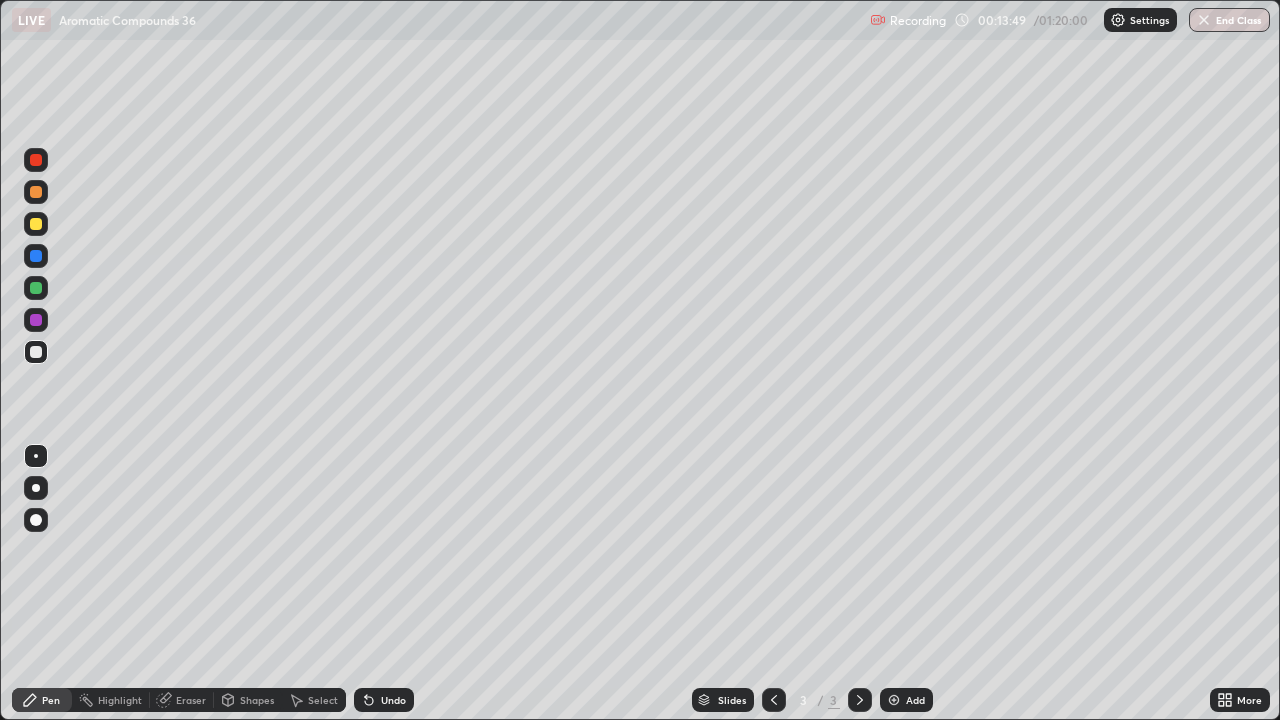 click on "Undo" at bounding box center (393, 700) 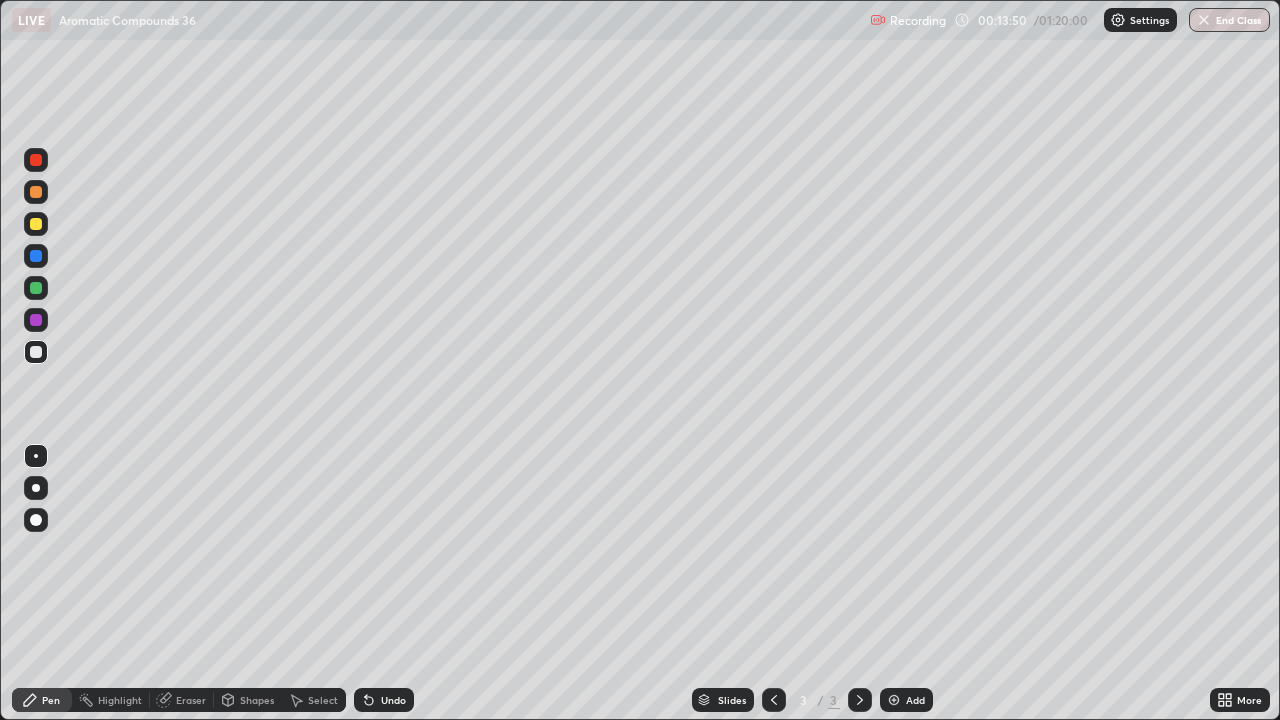 click on "Undo" at bounding box center (393, 700) 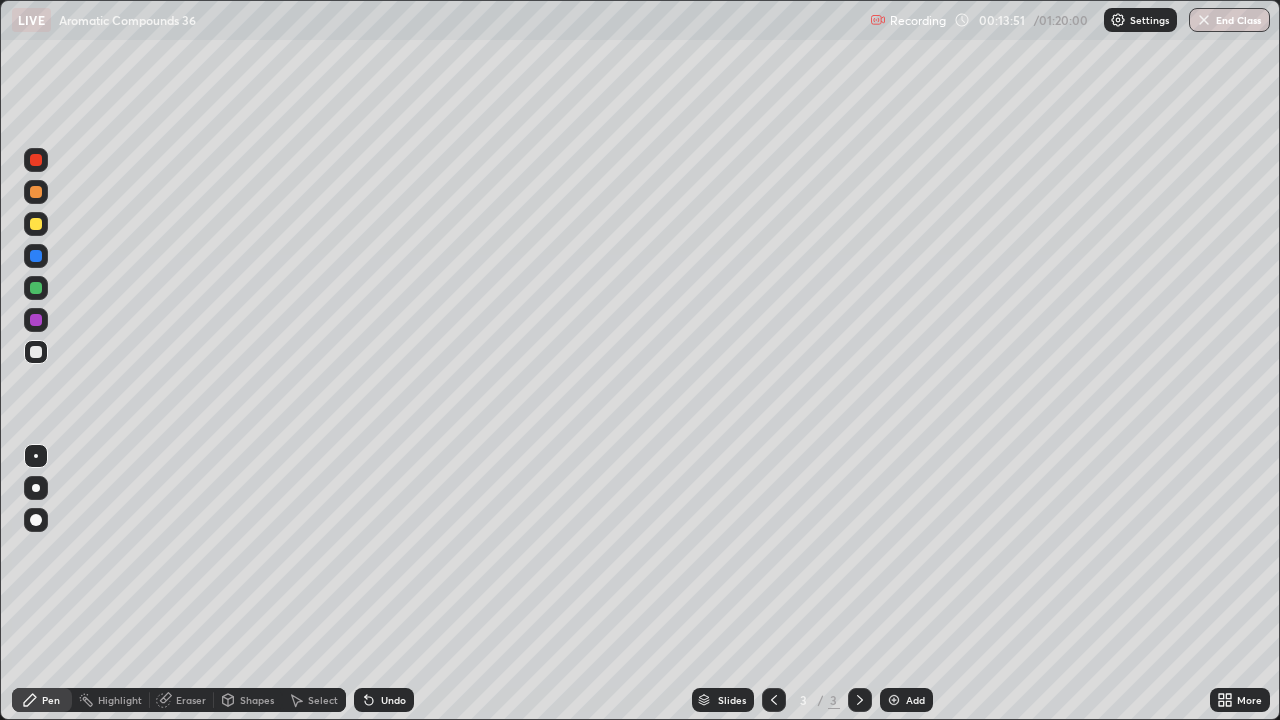 click on "Undo" at bounding box center [384, 700] 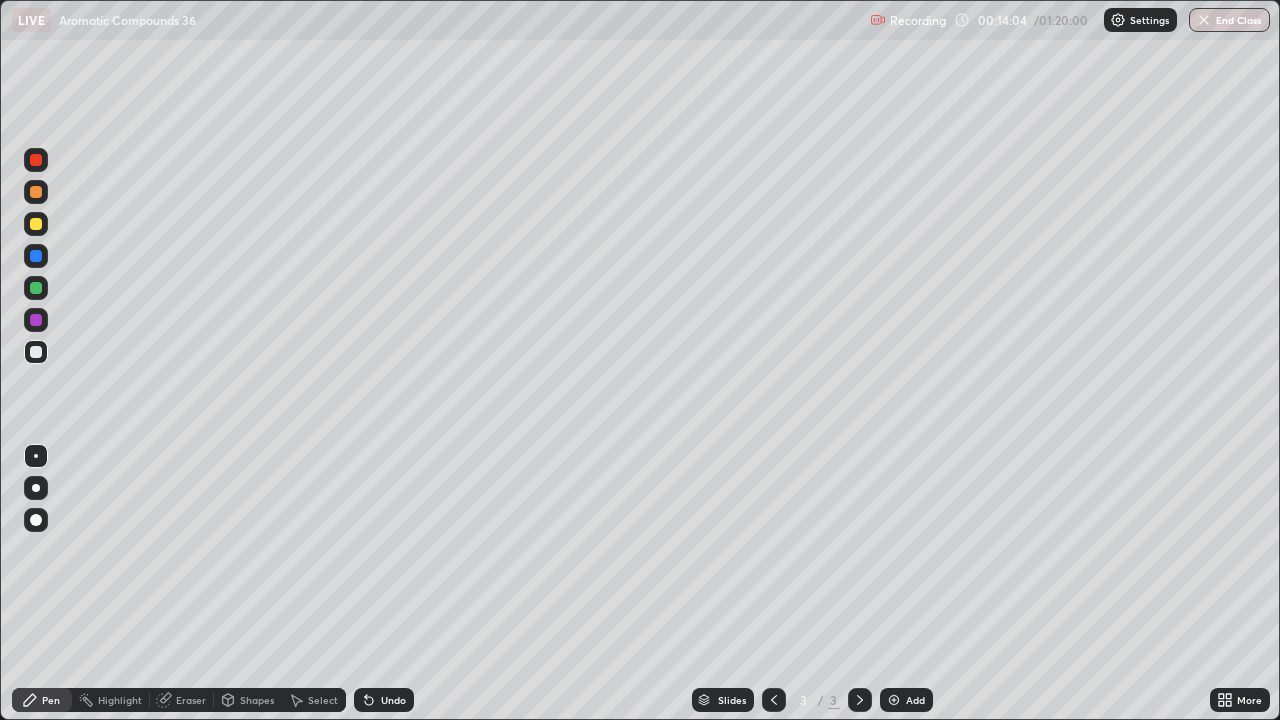 click on "Undo" at bounding box center (384, 700) 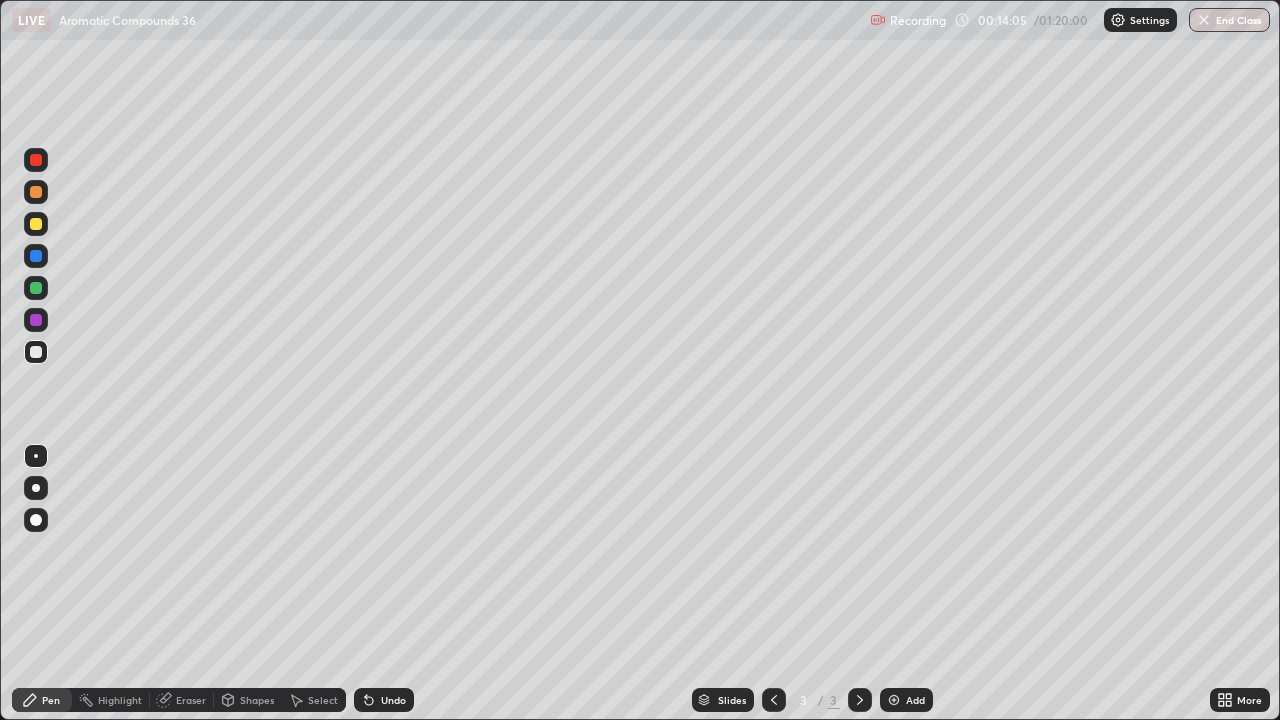 click on "Undo" at bounding box center (393, 700) 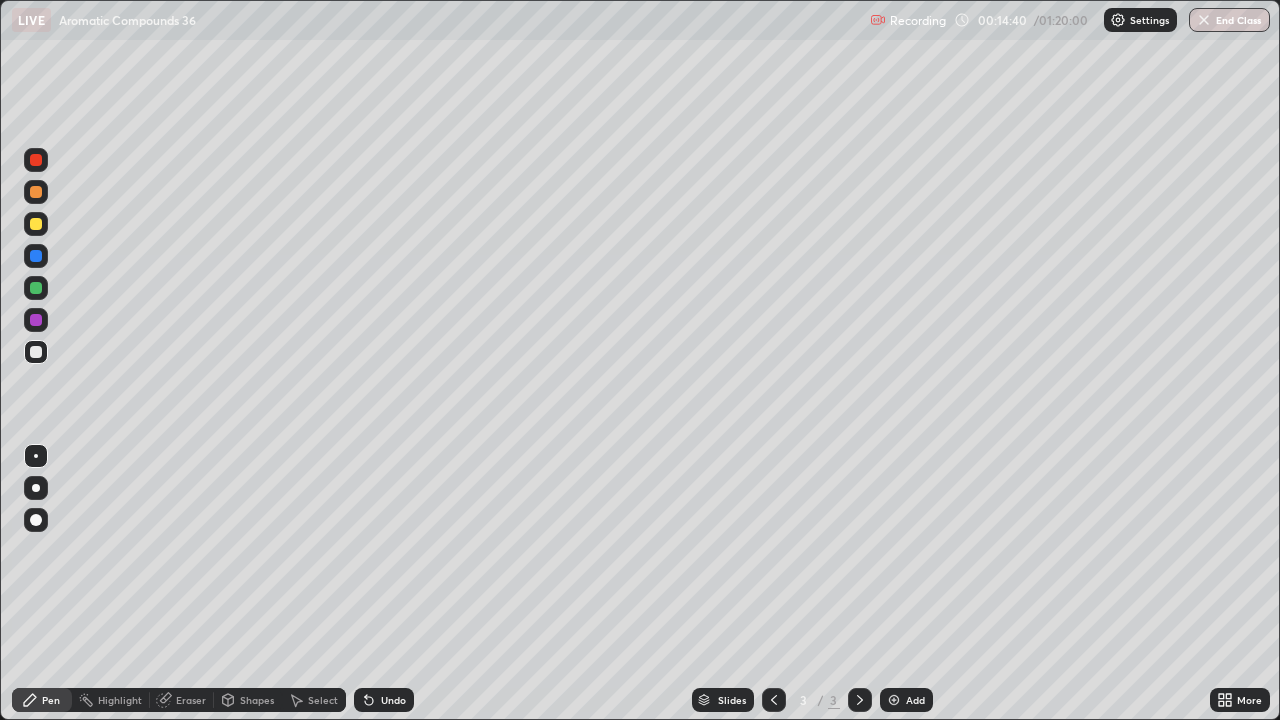 click on "Undo" at bounding box center (393, 700) 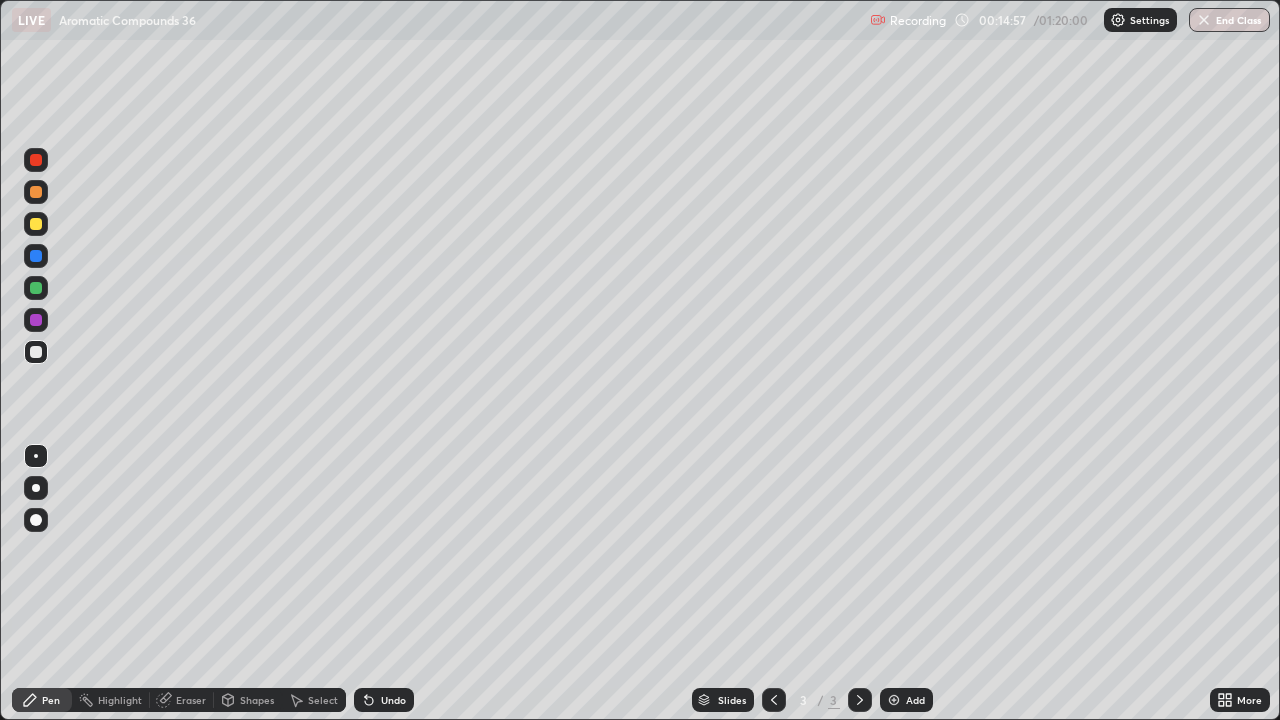 click at bounding box center (36, 224) 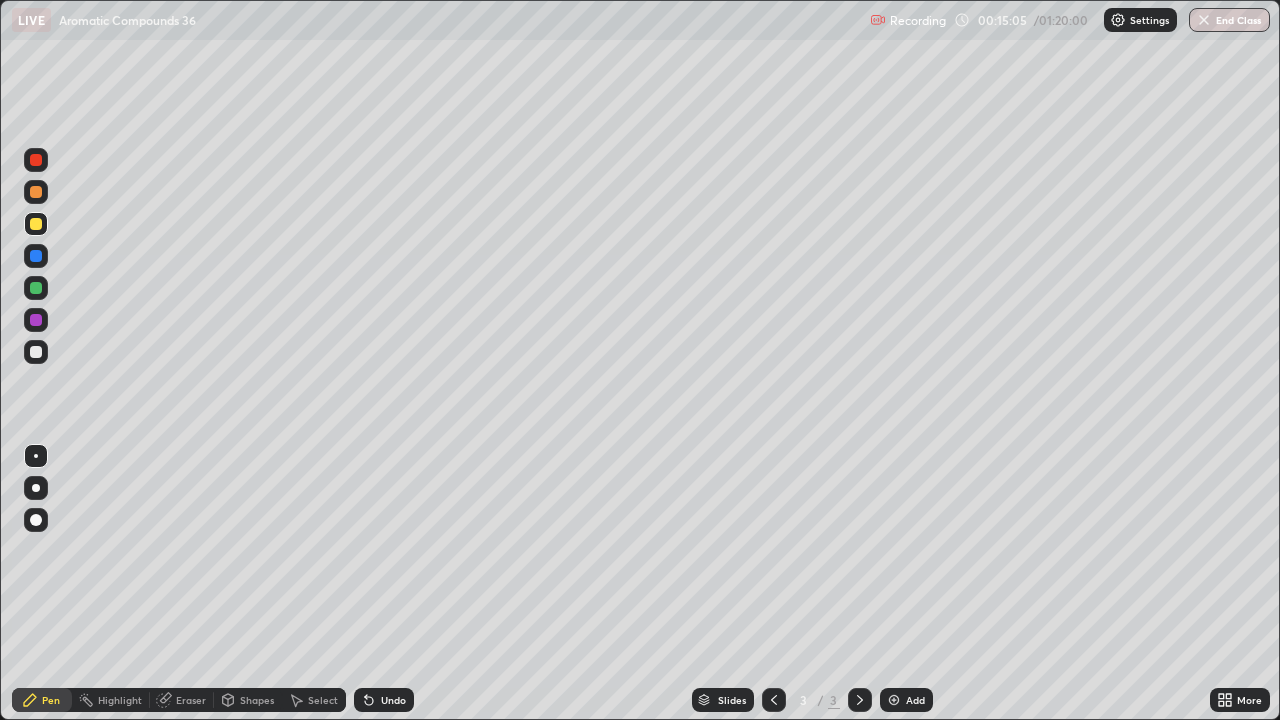 click at bounding box center [36, 160] 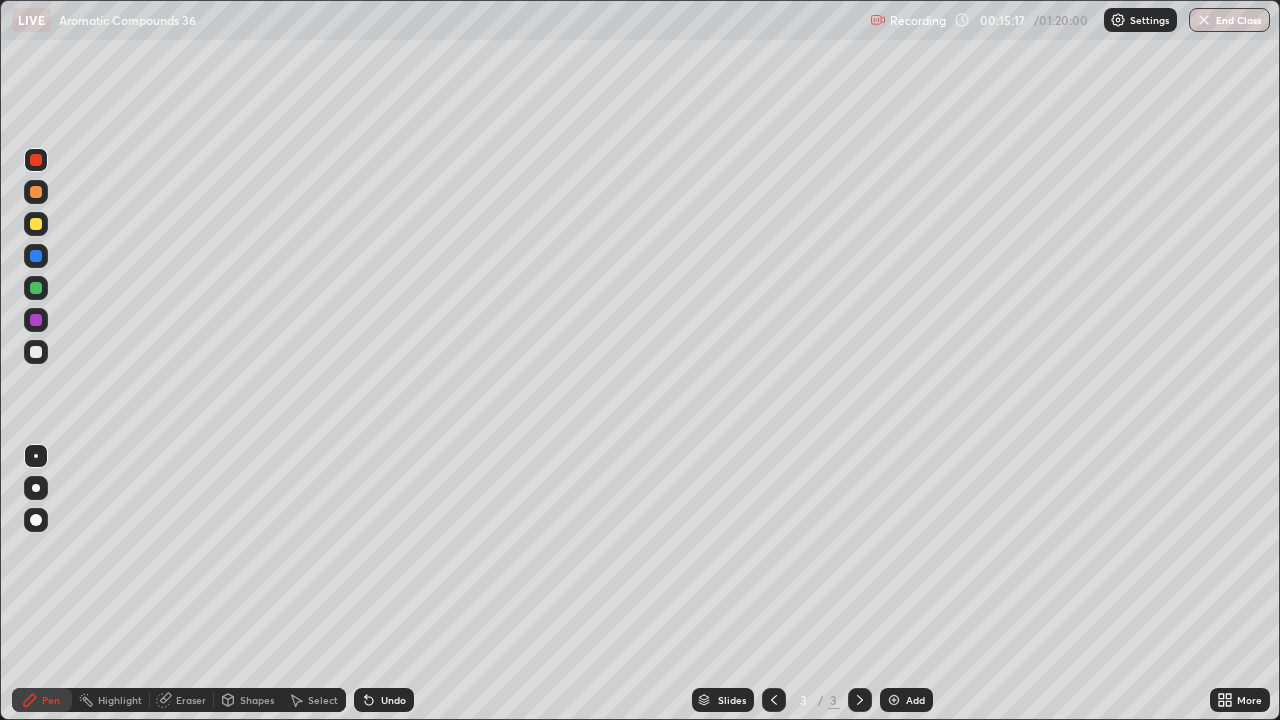 click at bounding box center (36, 224) 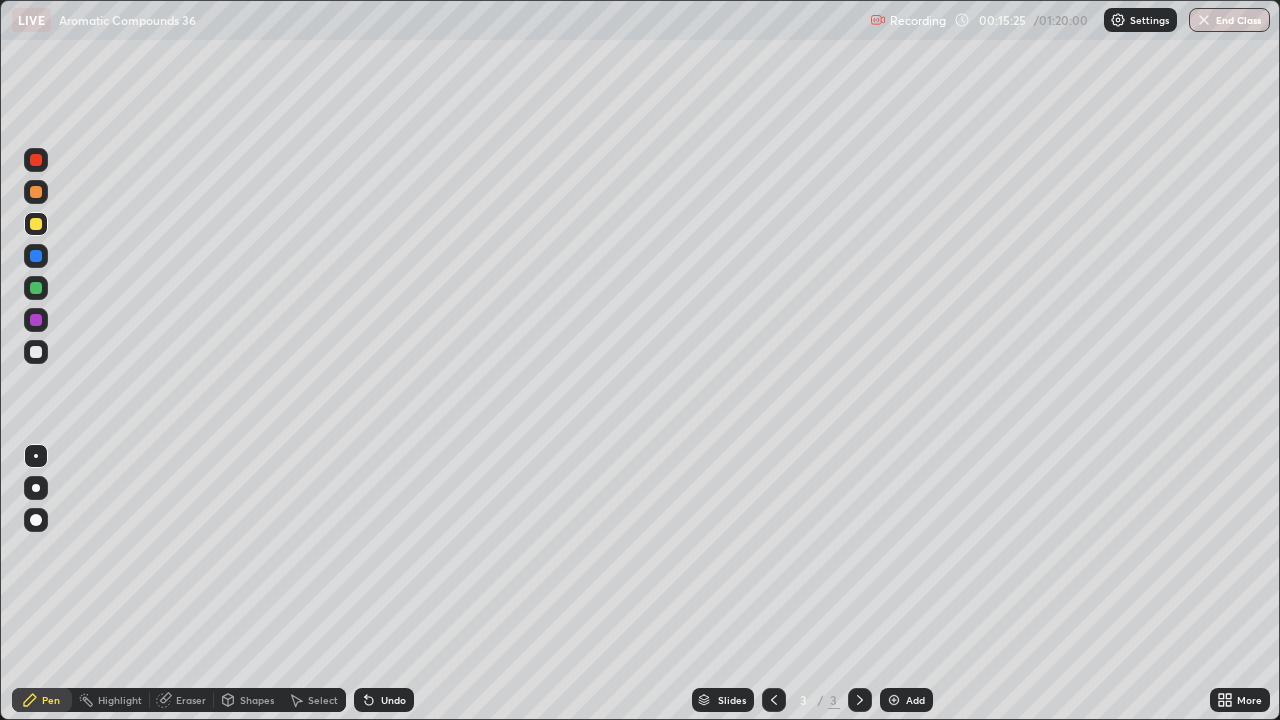 click on "Pen" at bounding box center (51, 700) 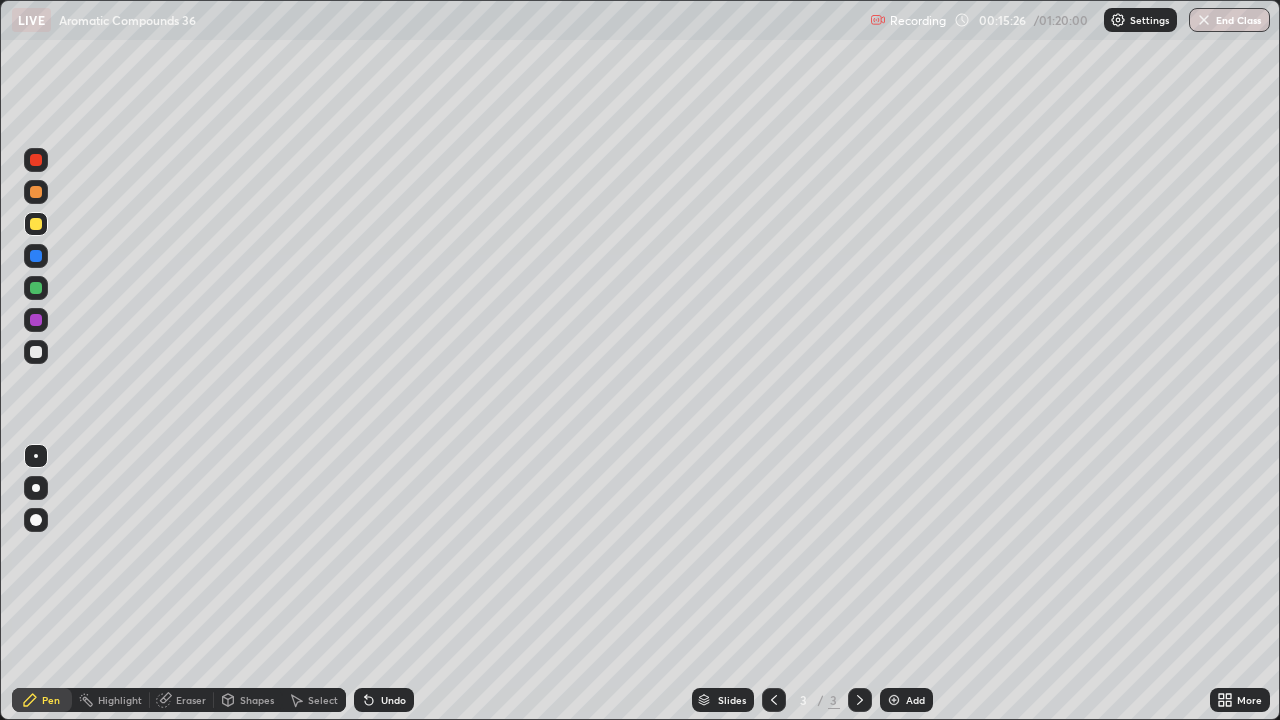 click at bounding box center (36, 352) 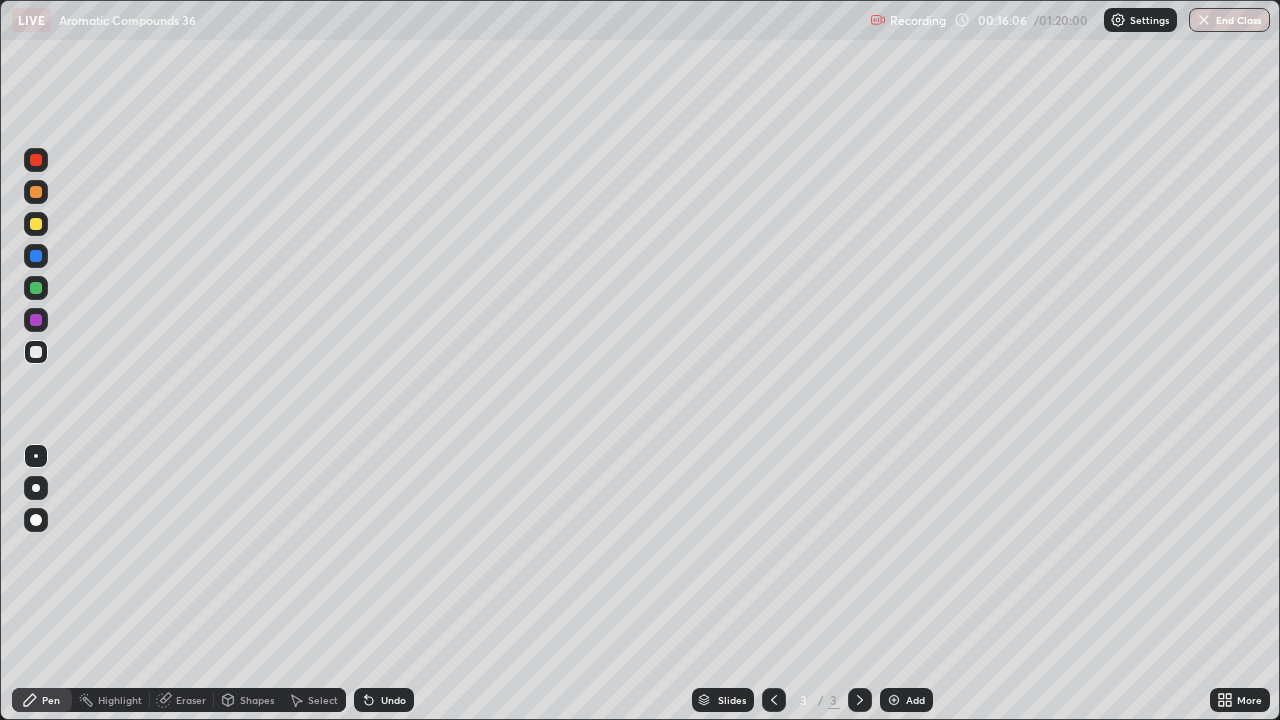 click on "Undo" at bounding box center (384, 700) 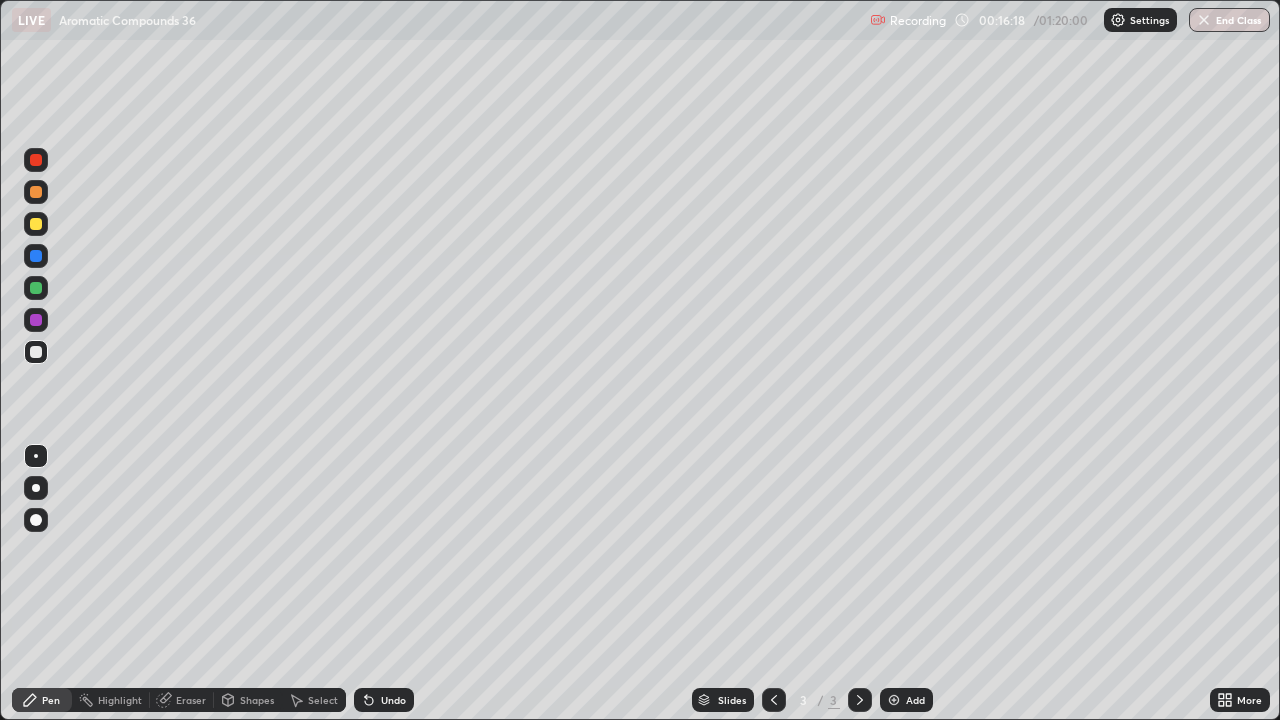 click at bounding box center (36, 192) 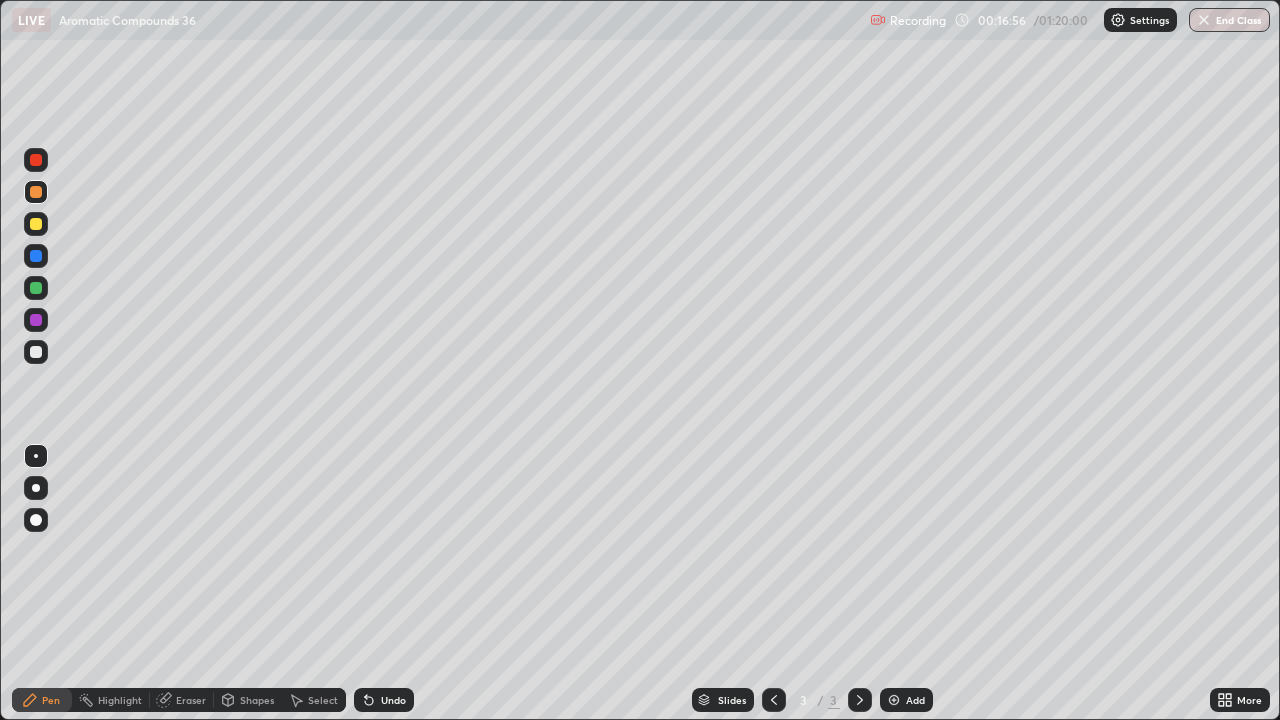 click at bounding box center [36, 352] 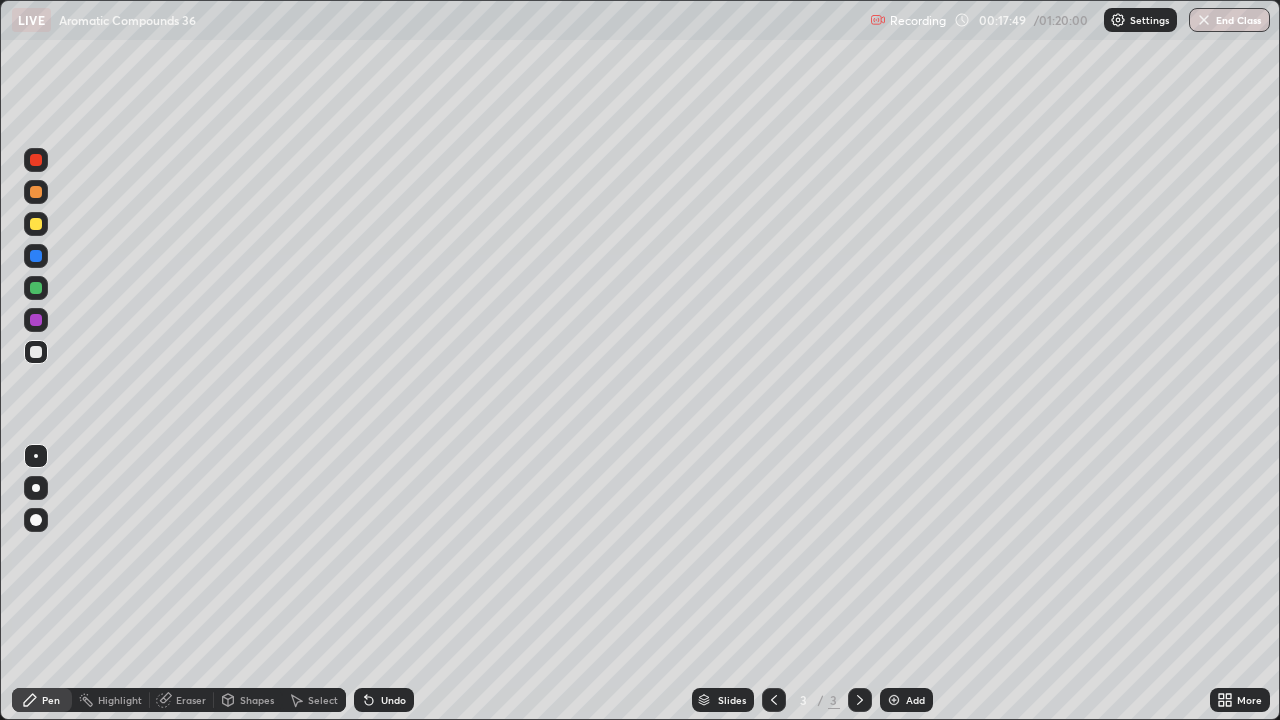 click at bounding box center [36, 224] 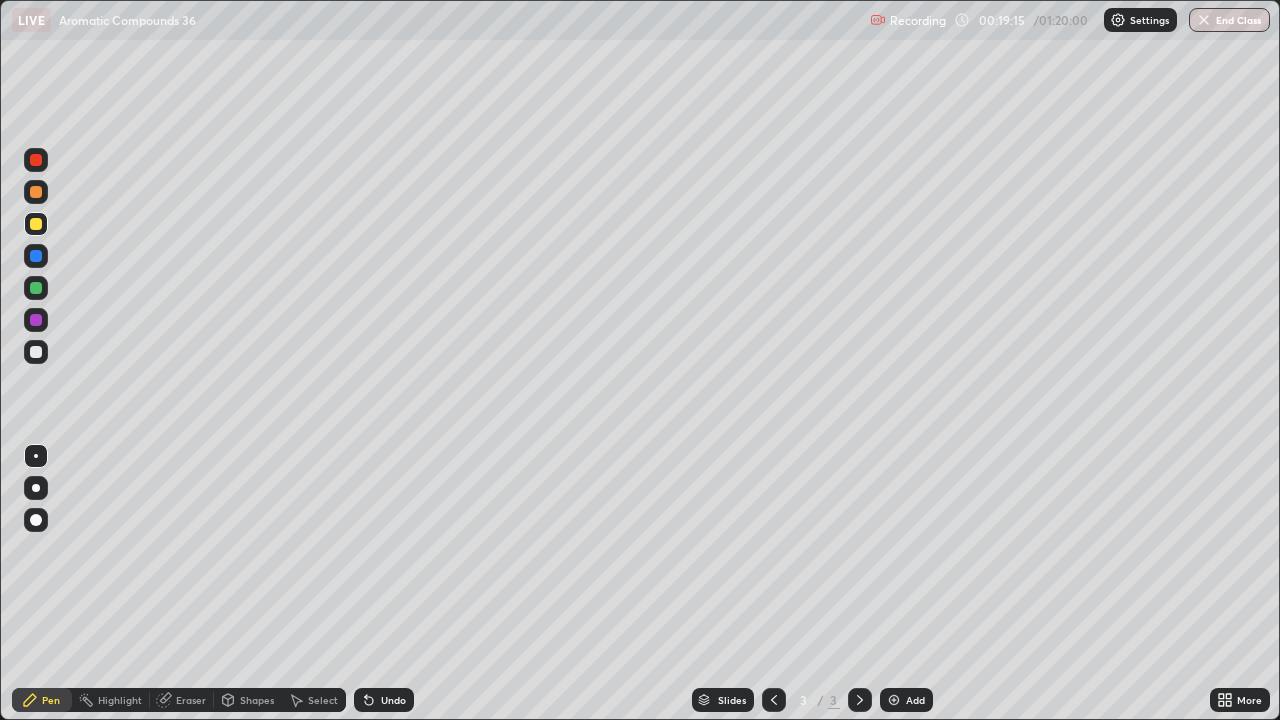 click on "Select" at bounding box center (323, 700) 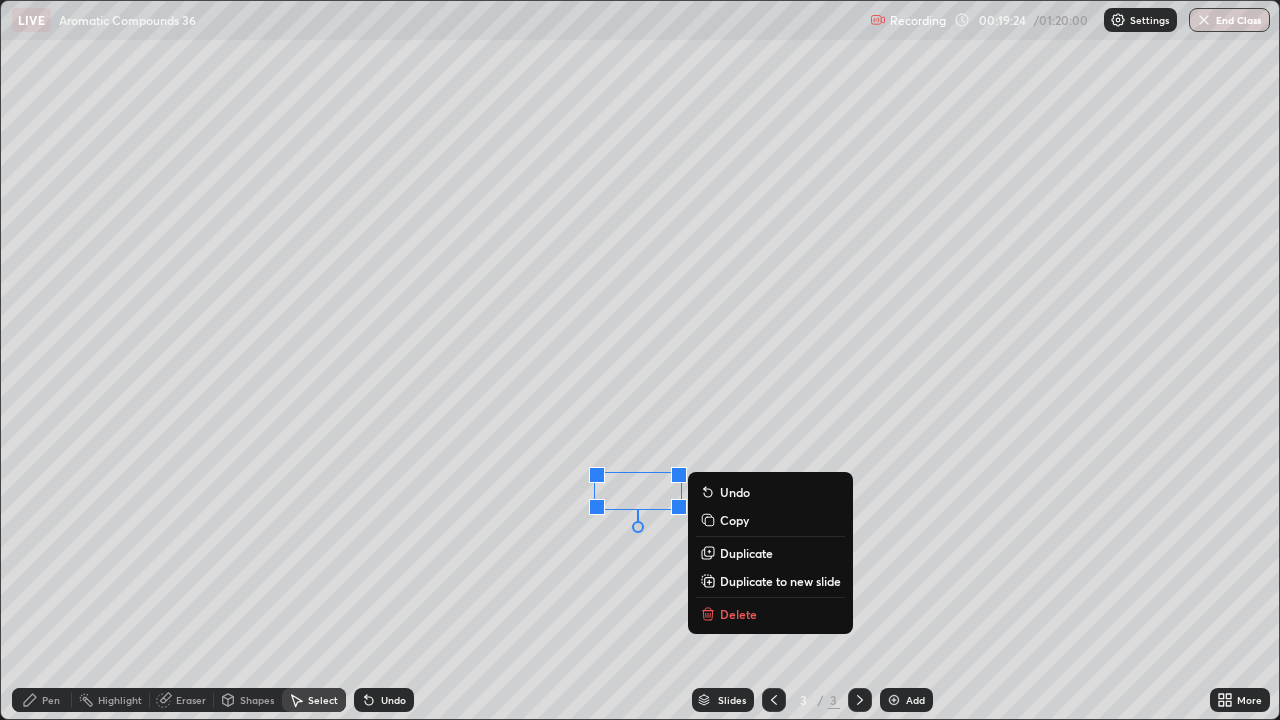 click on "0 ° Undo Copy Duplicate Duplicate to new slide Delete" at bounding box center [640, 360] 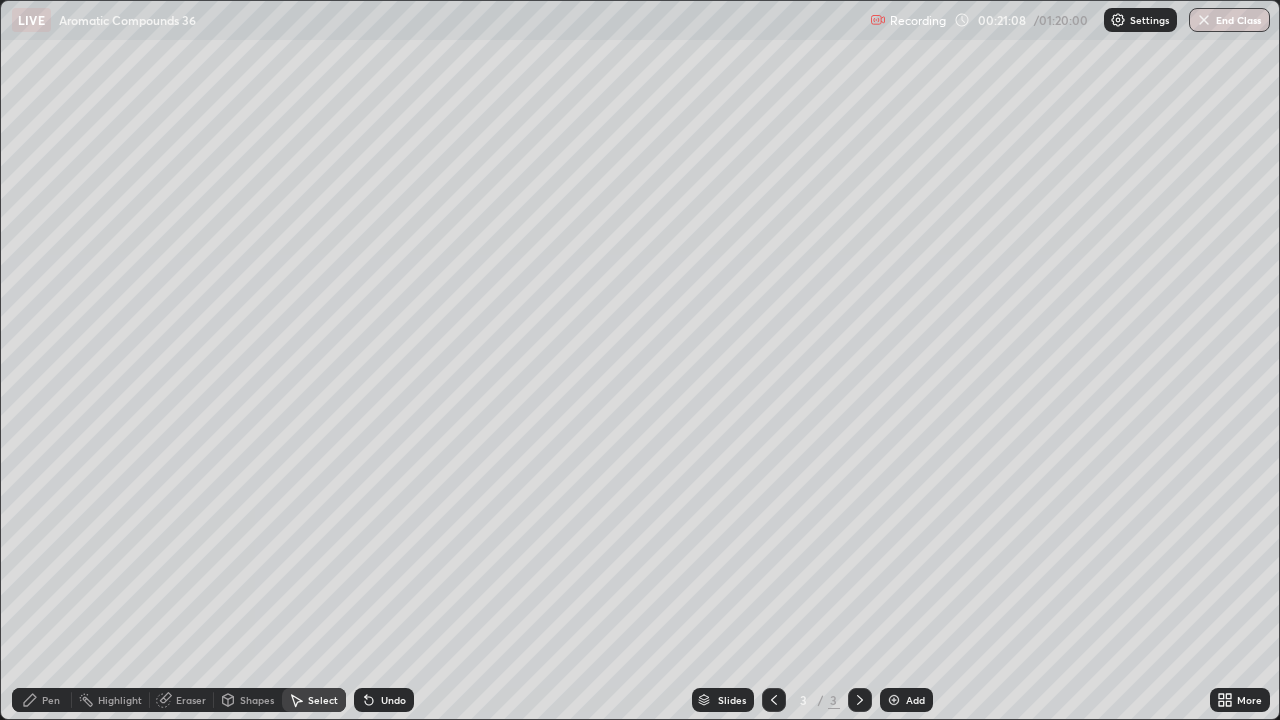 click on "Eraser" at bounding box center [191, 700] 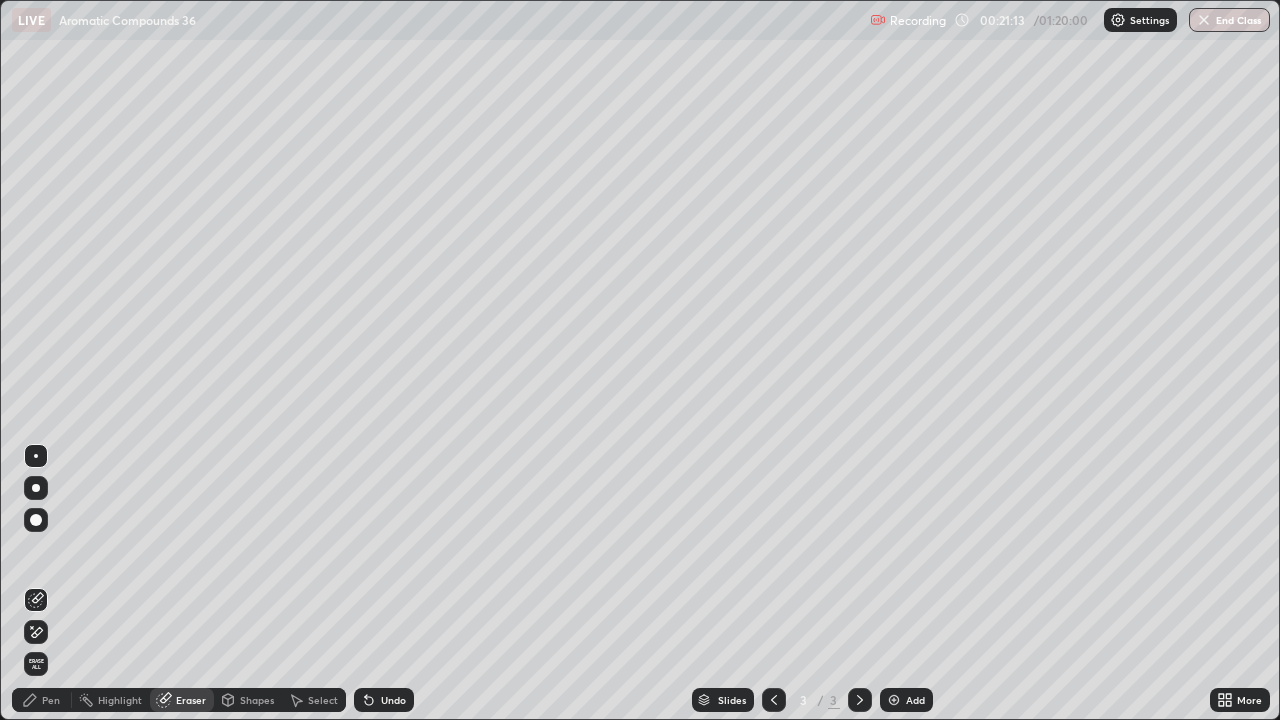 click on "Pen" at bounding box center (42, 700) 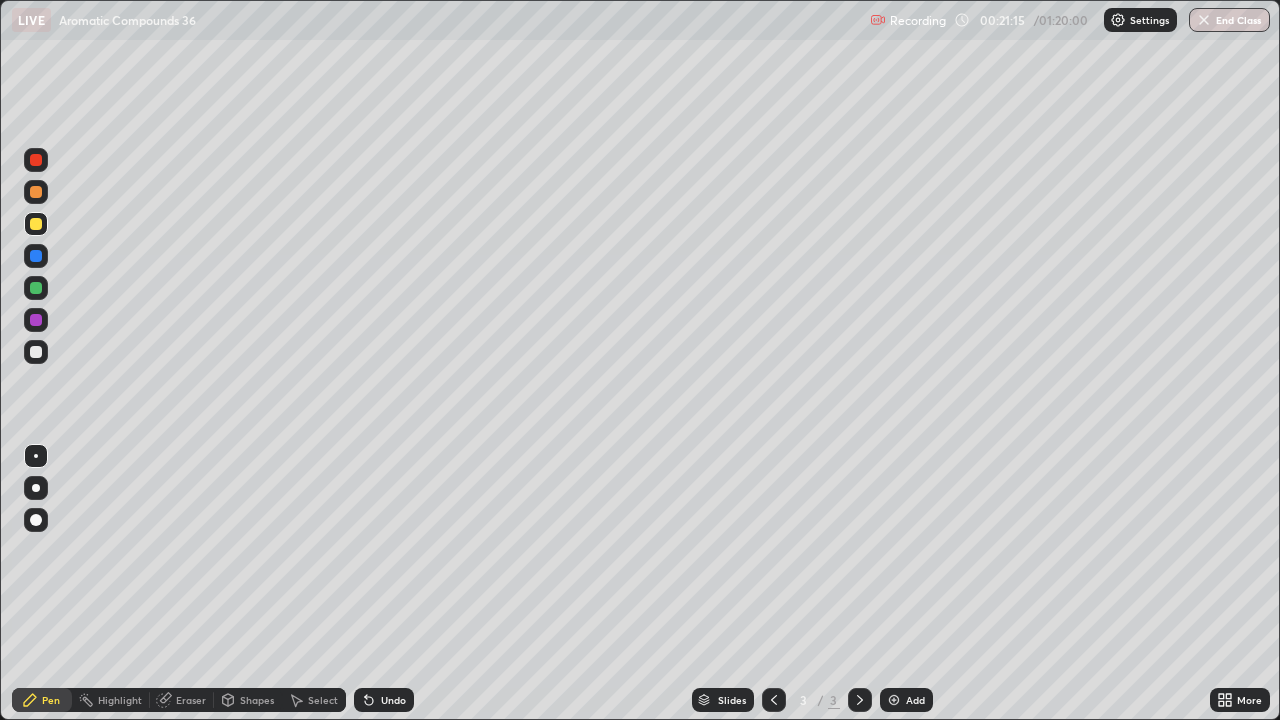 click at bounding box center [36, 352] 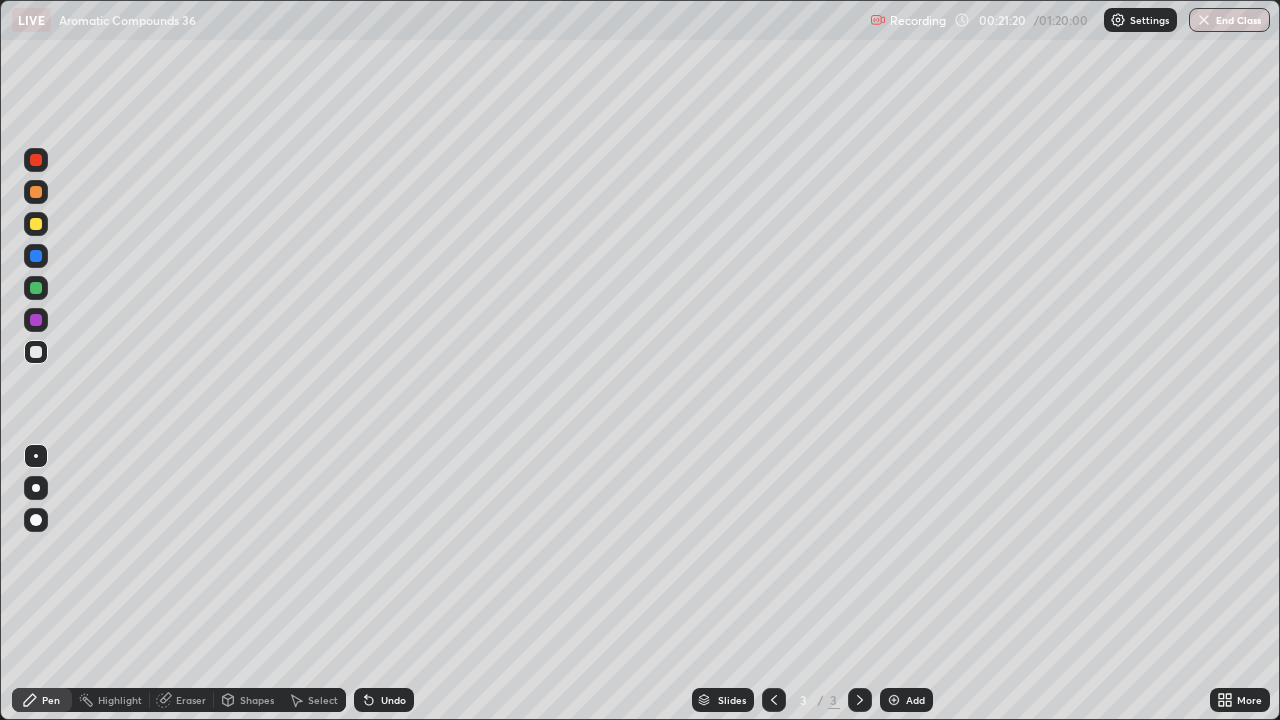 click on "Eraser" at bounding box center (191, 700) 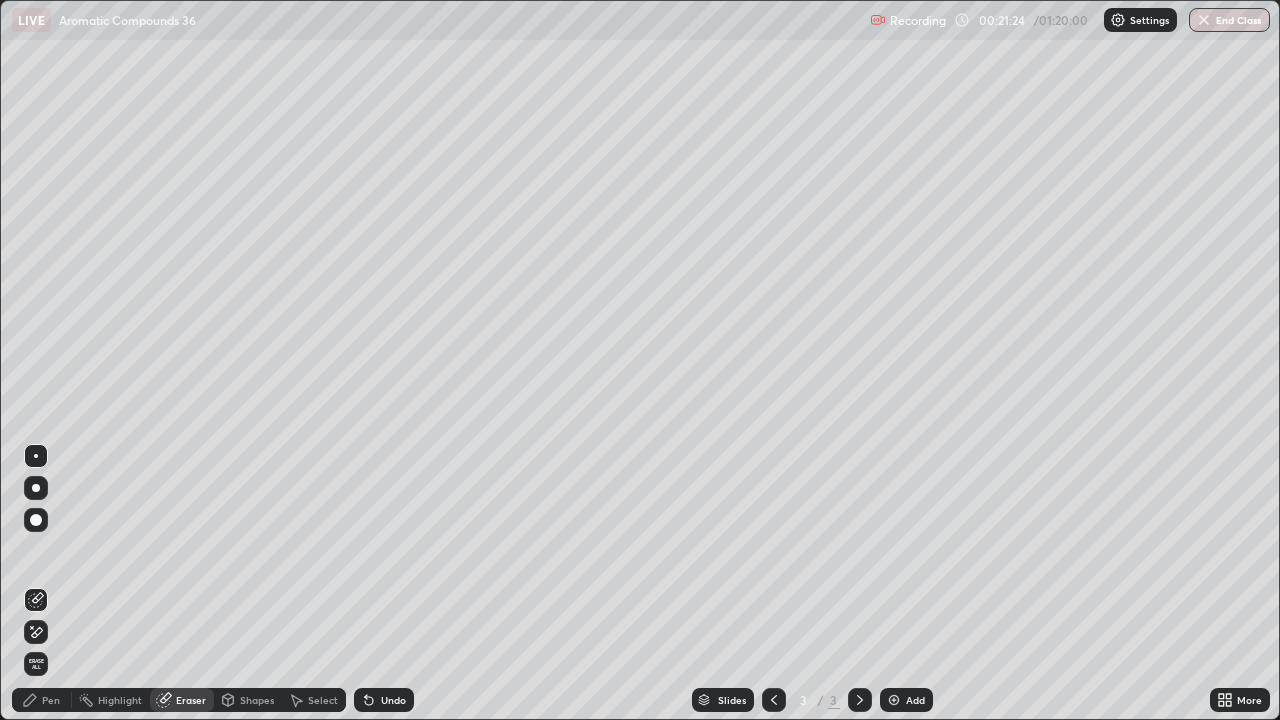 click on "Pen" at bounding box center (51, 700) 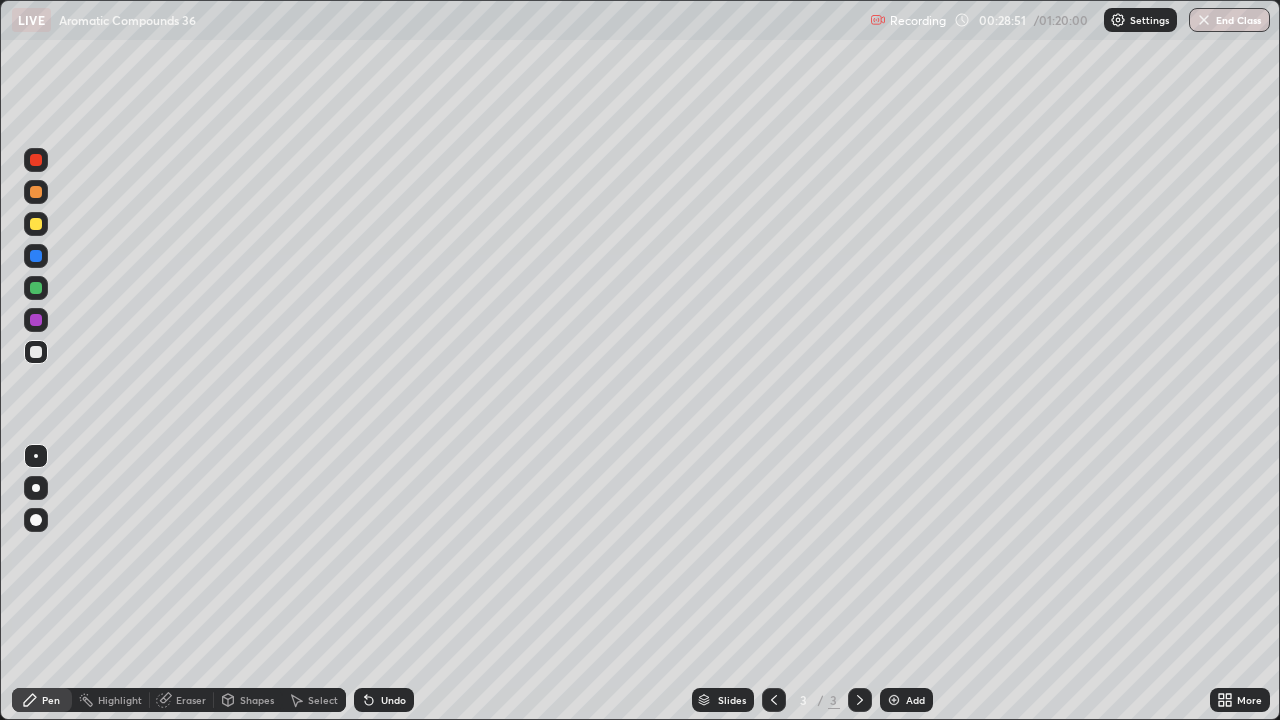 click on "Add" at bounding box center (906, 700) 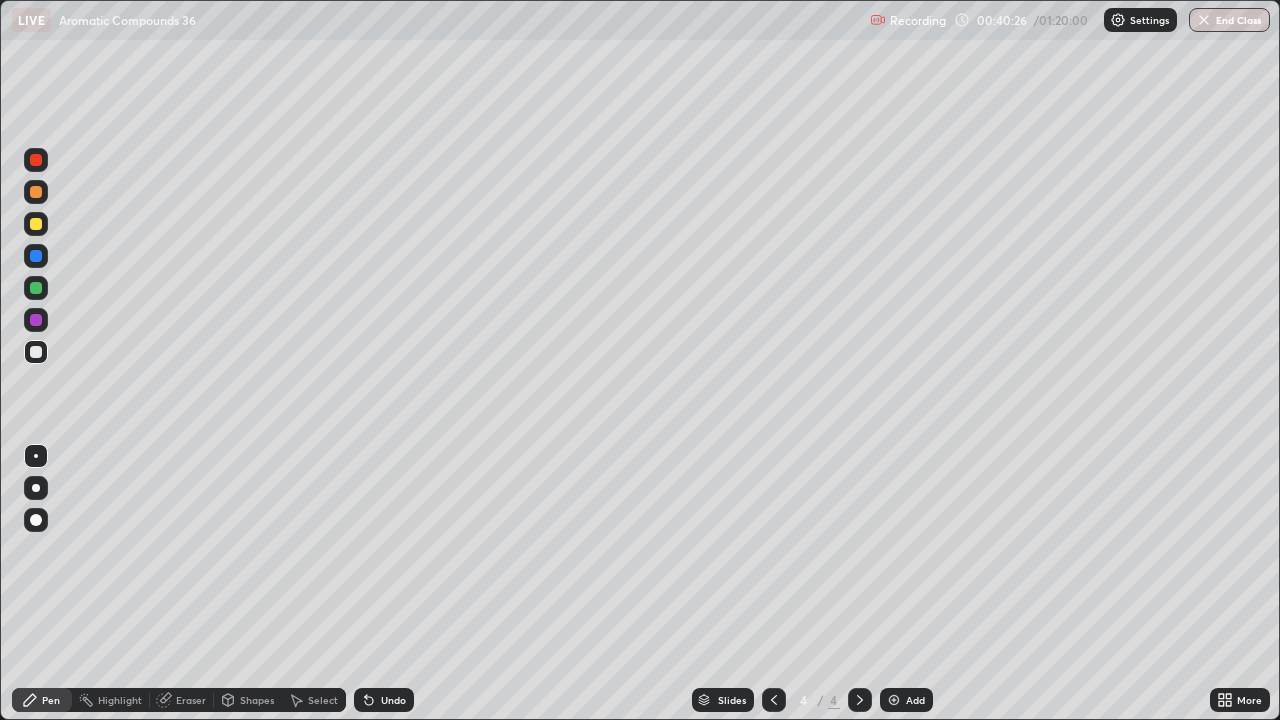 click at bounding box center (36, 224) 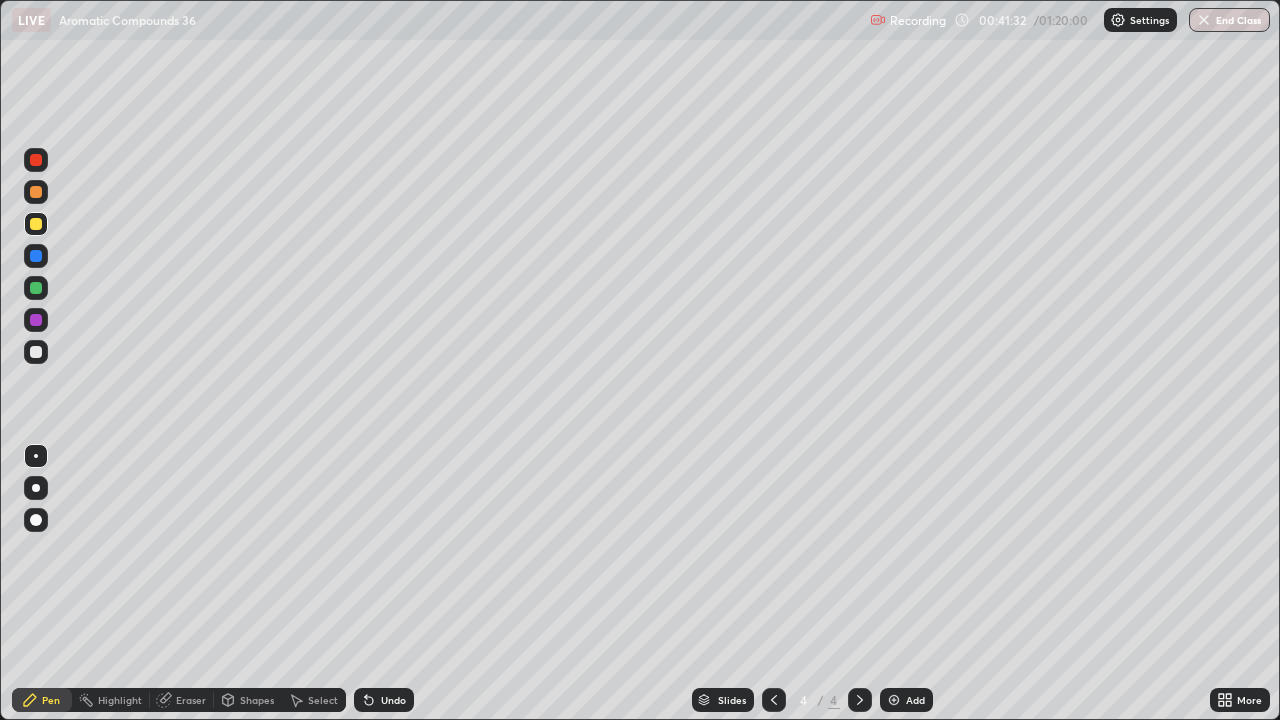 click at bounding box center [36, 352] 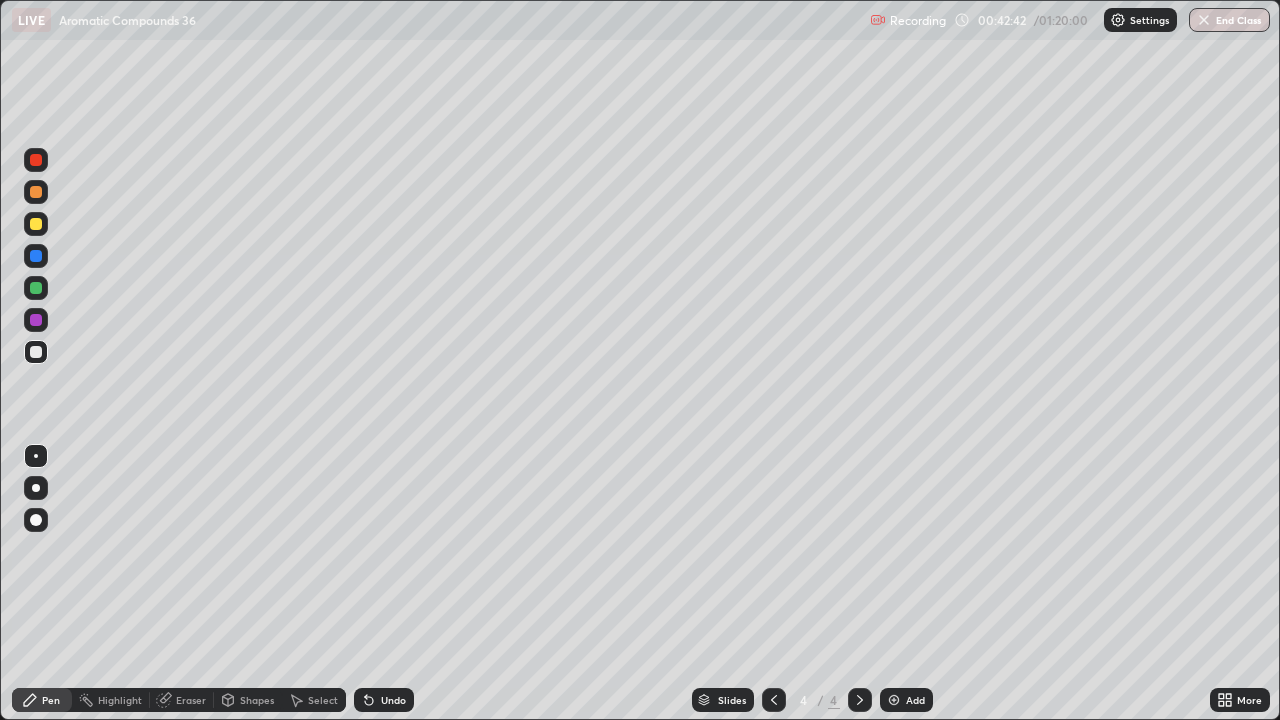 click at bounding box center [36, 224] 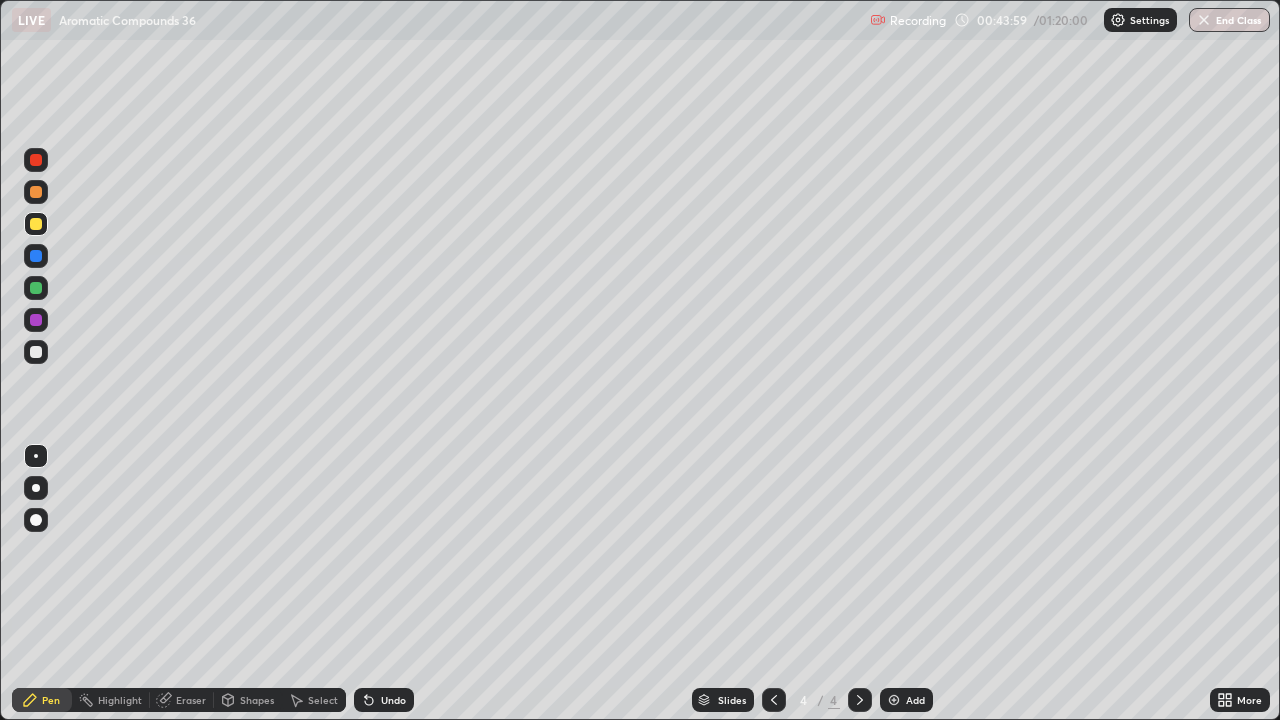 click at bounding box center (36, 352) 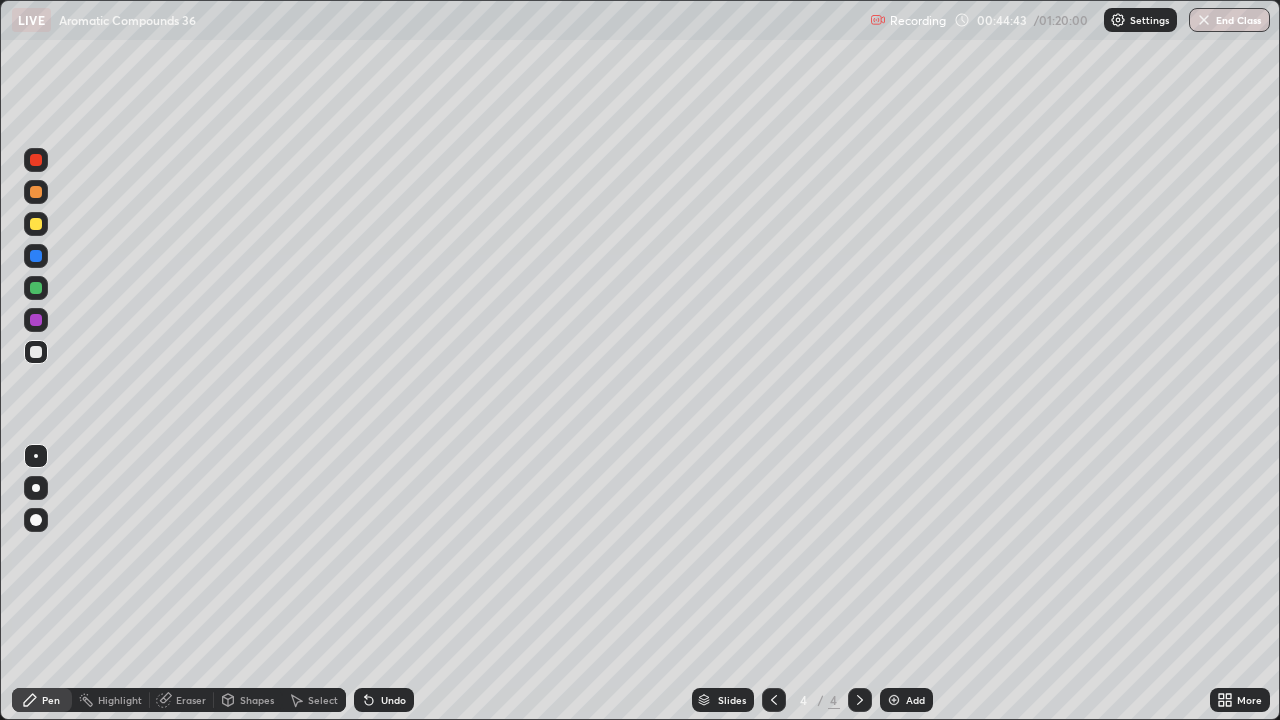 click on "Select" at bounding box center [323, 700] 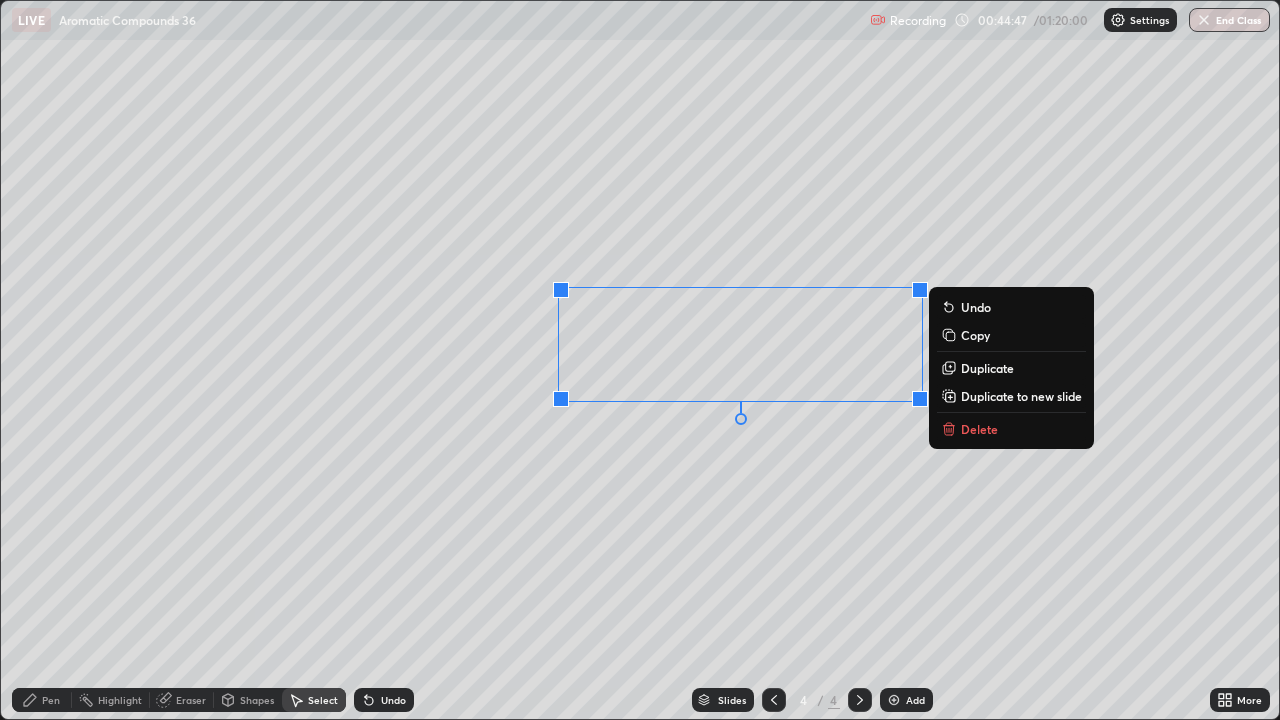 click on "Delete" at bounding box center (979, 429) 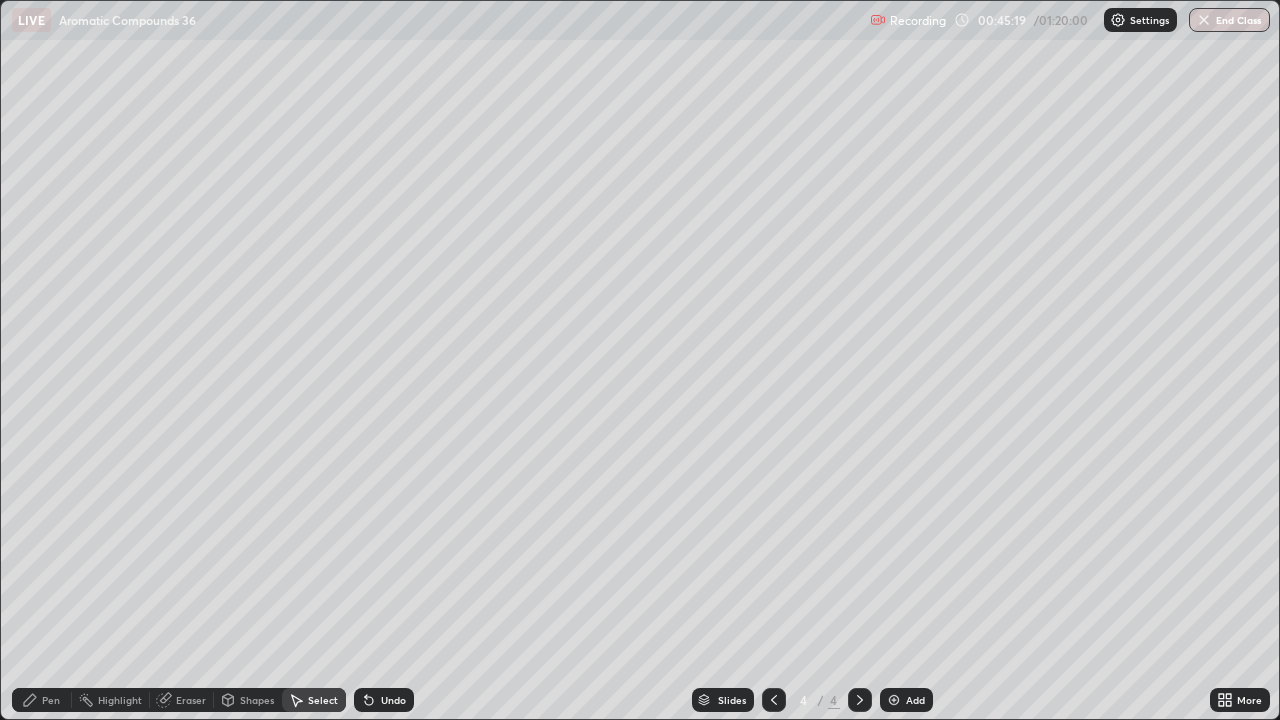click on "Pen" at bounding box center [51, 700] 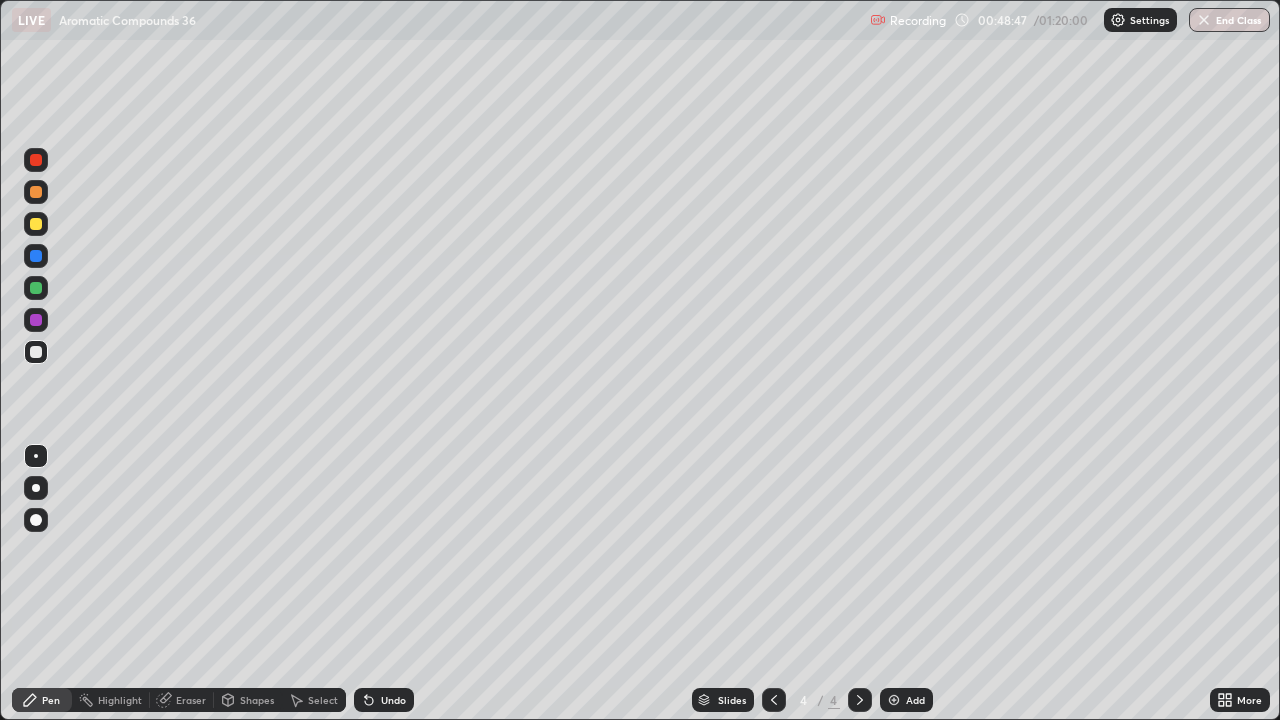 click on "Add" at bounding box center [906, 700] 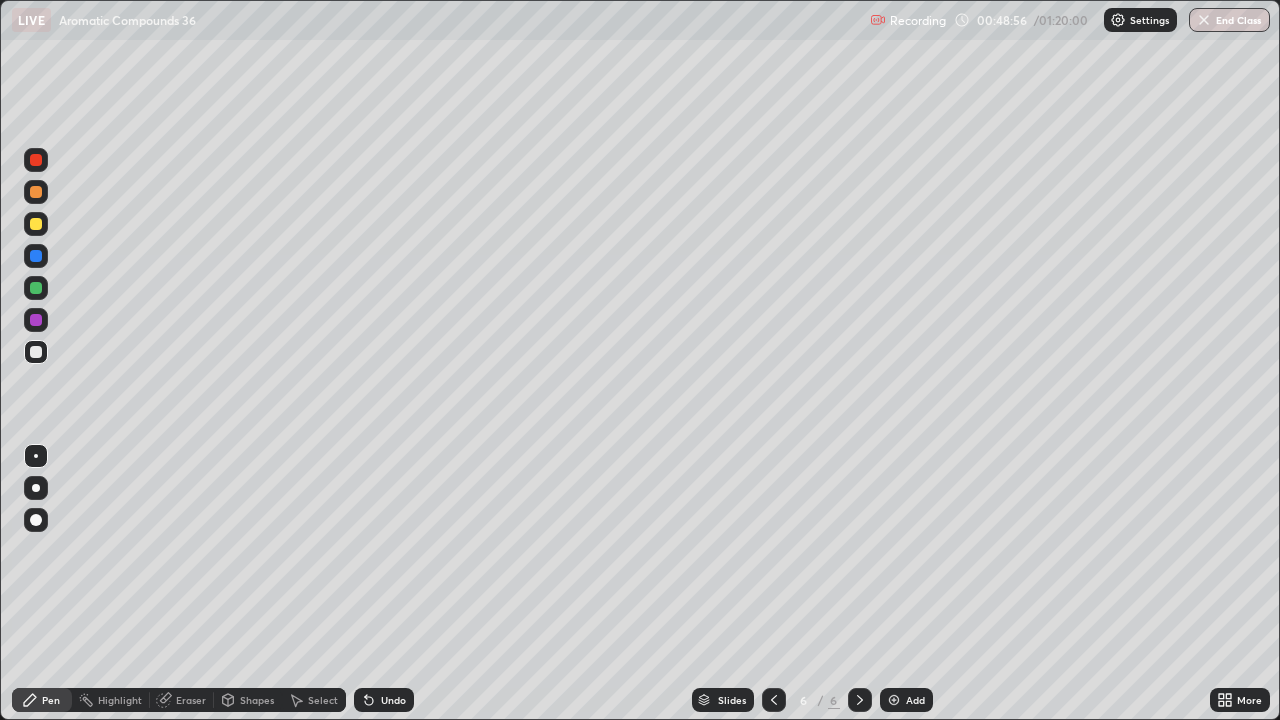 click on "Undo" at bounding box center [393, 700] 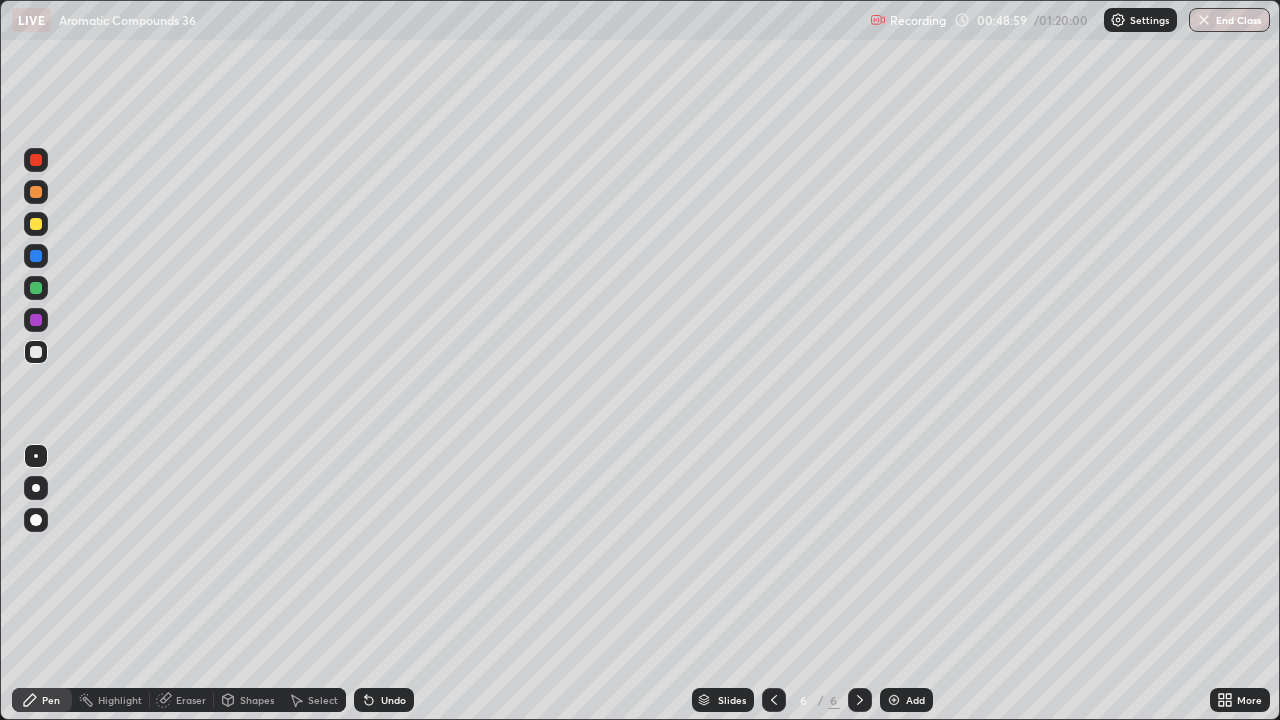 click on "Undo" at bounding box center [393, 700] 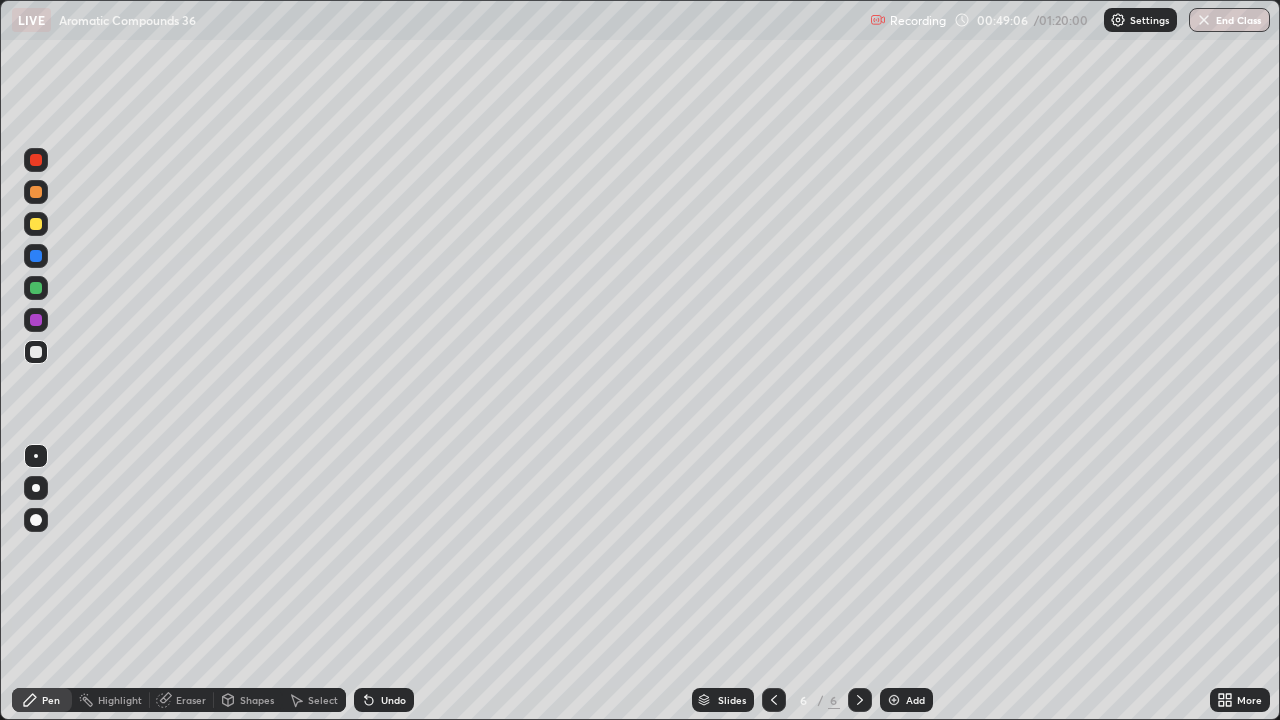 click on "Undo" at bounding box center [393, 700] 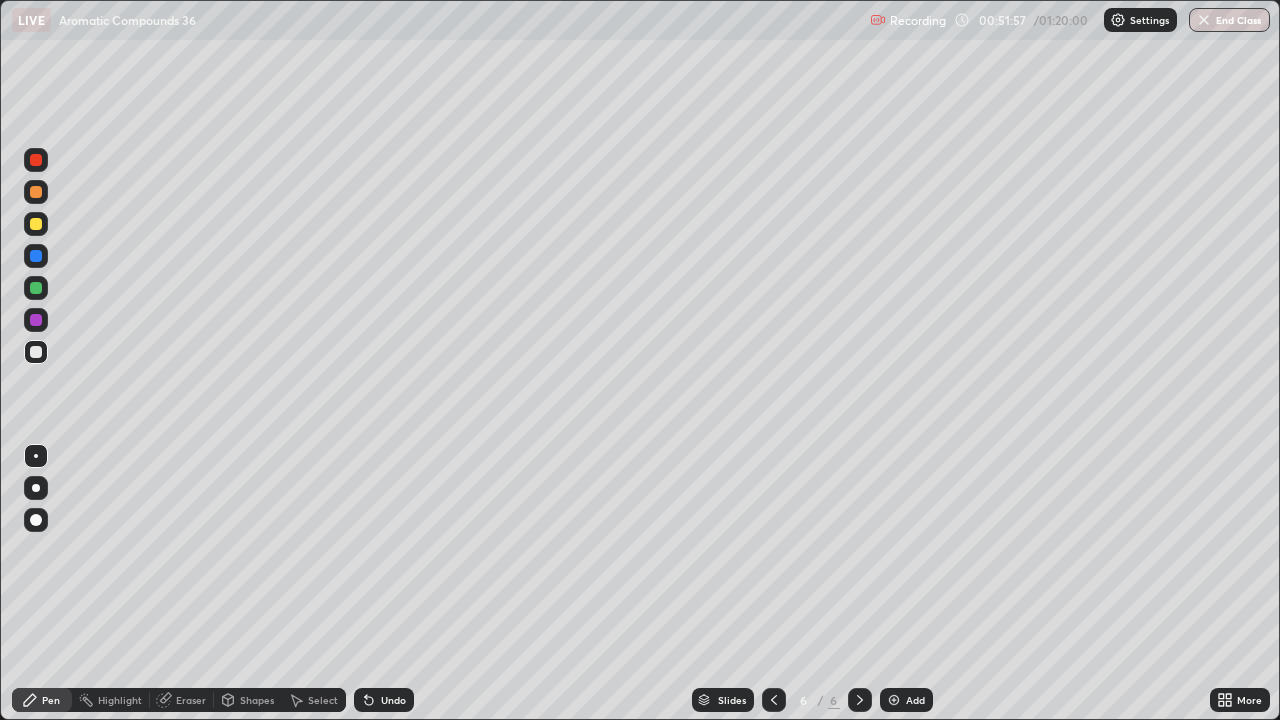 click at bounding box center (894, 700) 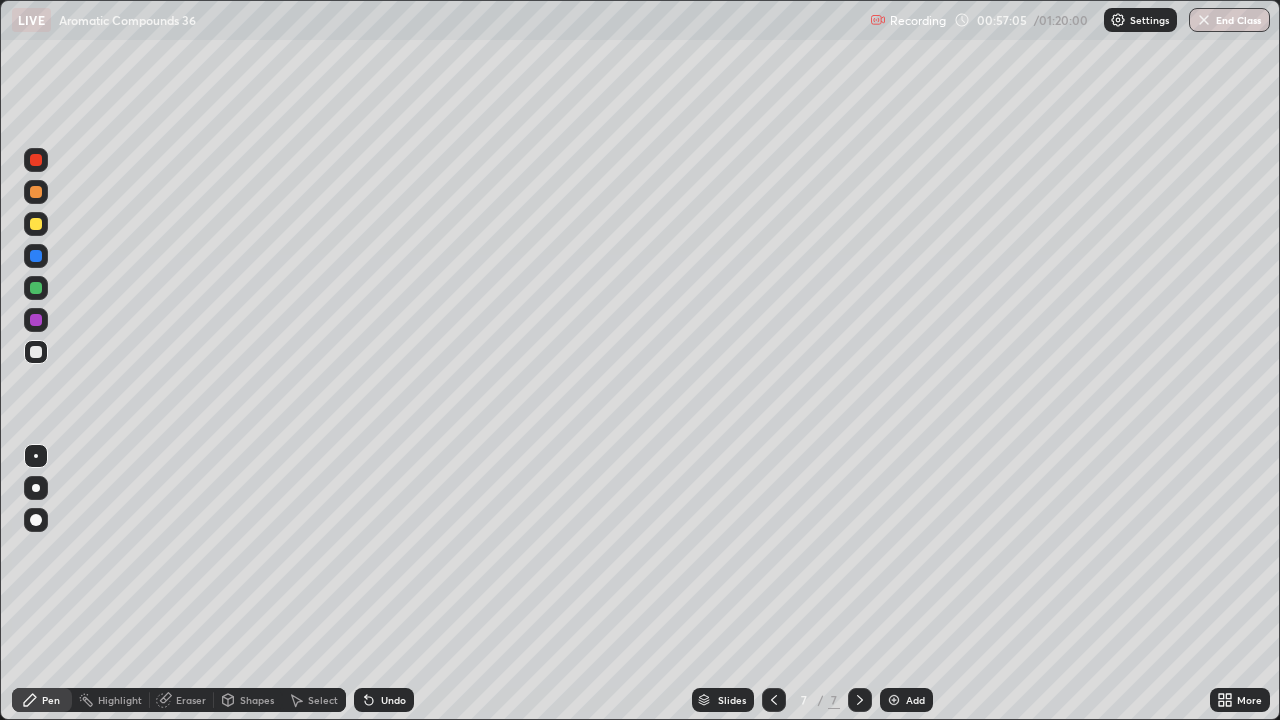 click on "Undo" at bounding box center [393, 700] 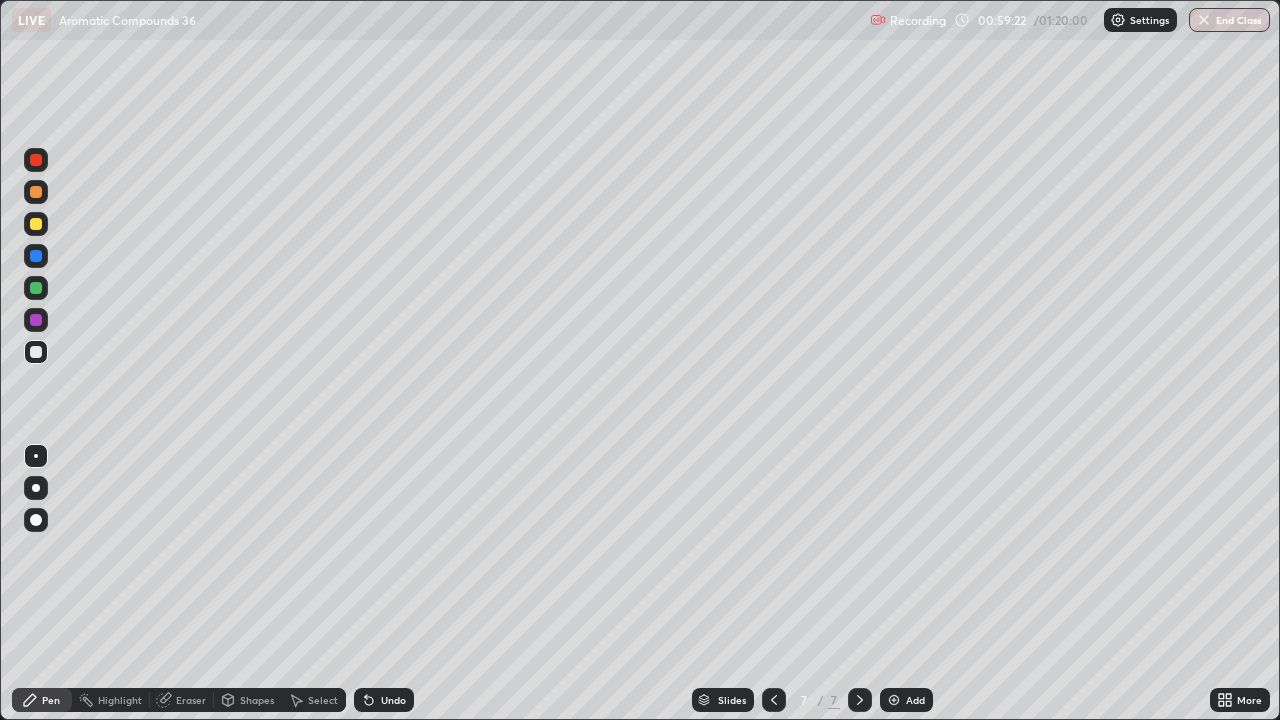 click 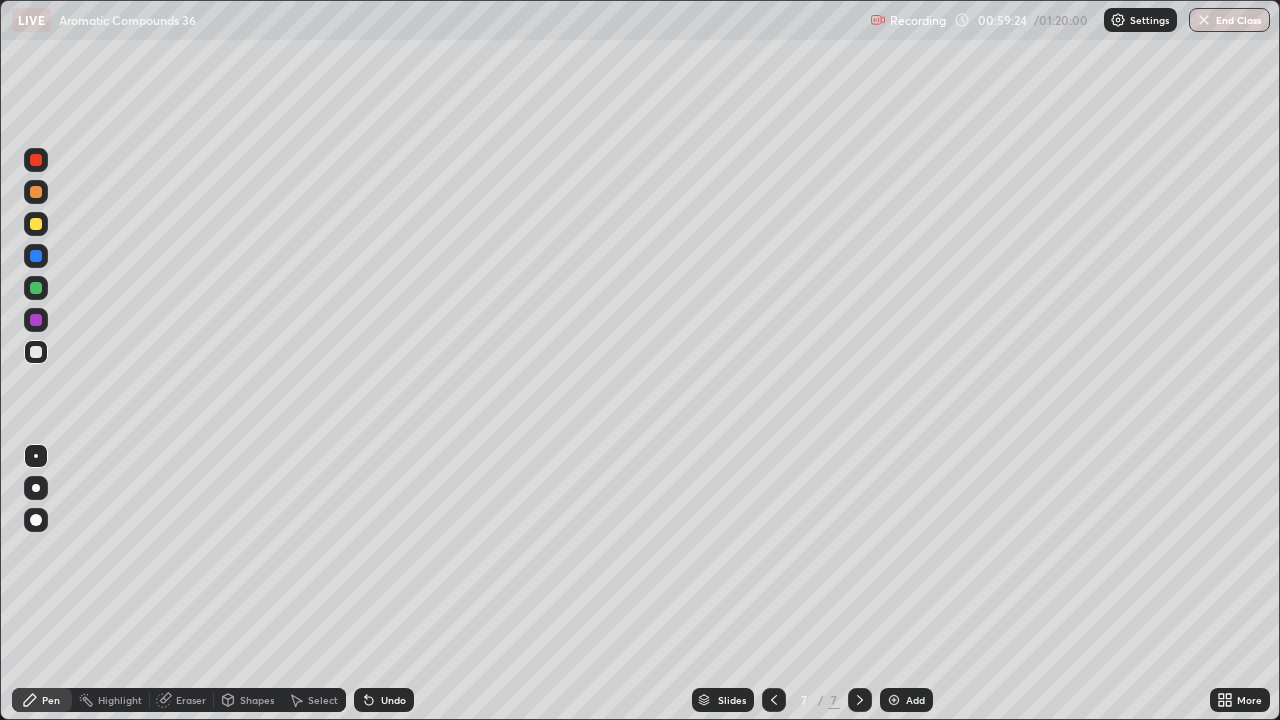 click at bounding box center [894, 700] 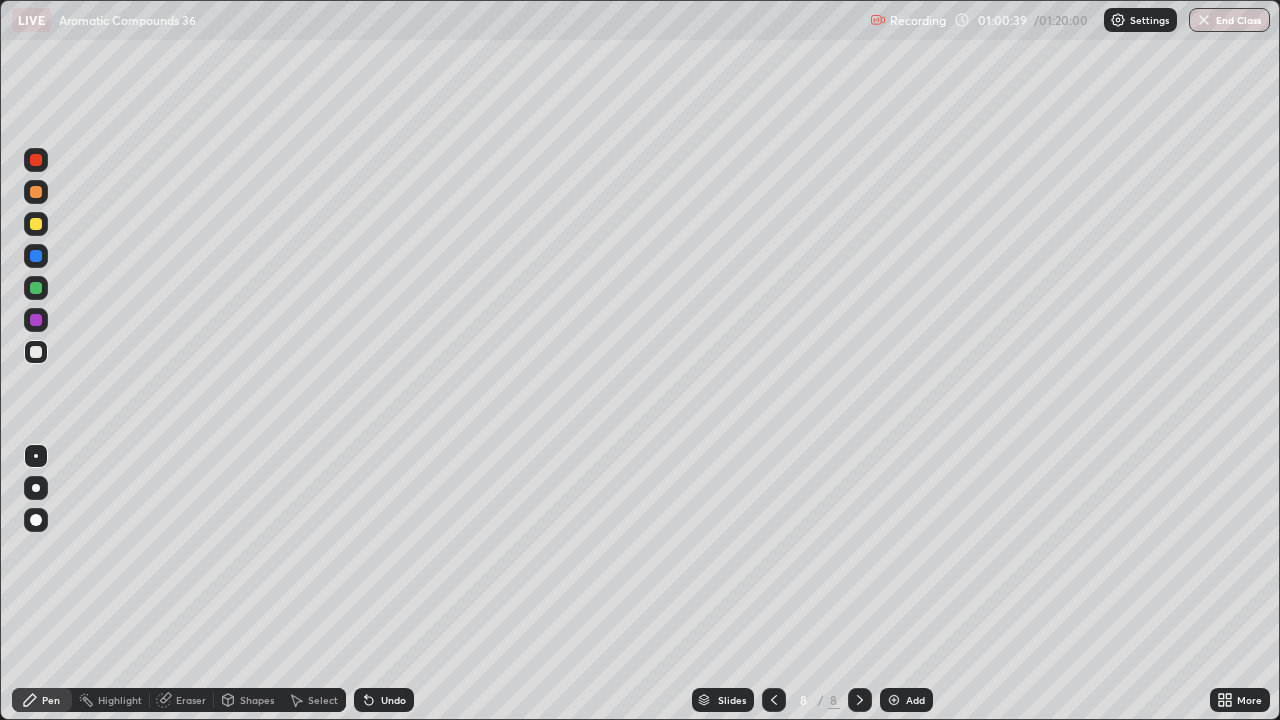 click on "Eraser" at bounding box center (191, 700) 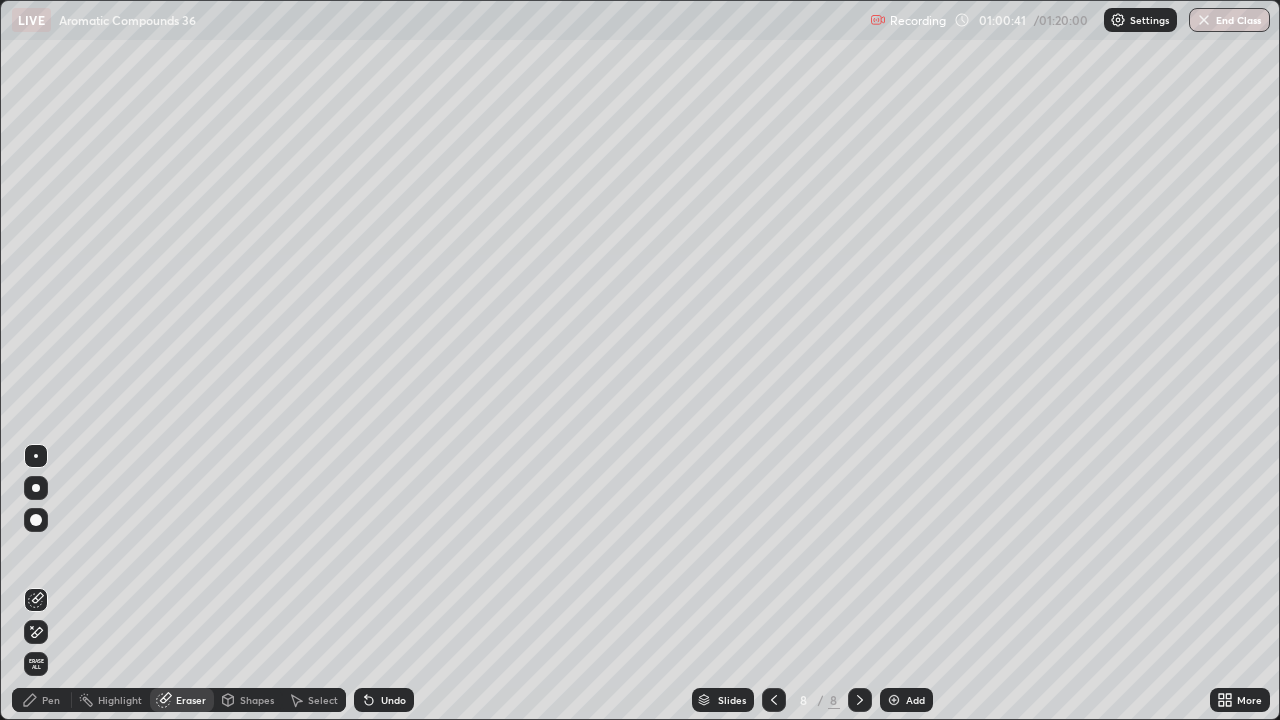 click on "Pen" at bounding box center [51, 700] 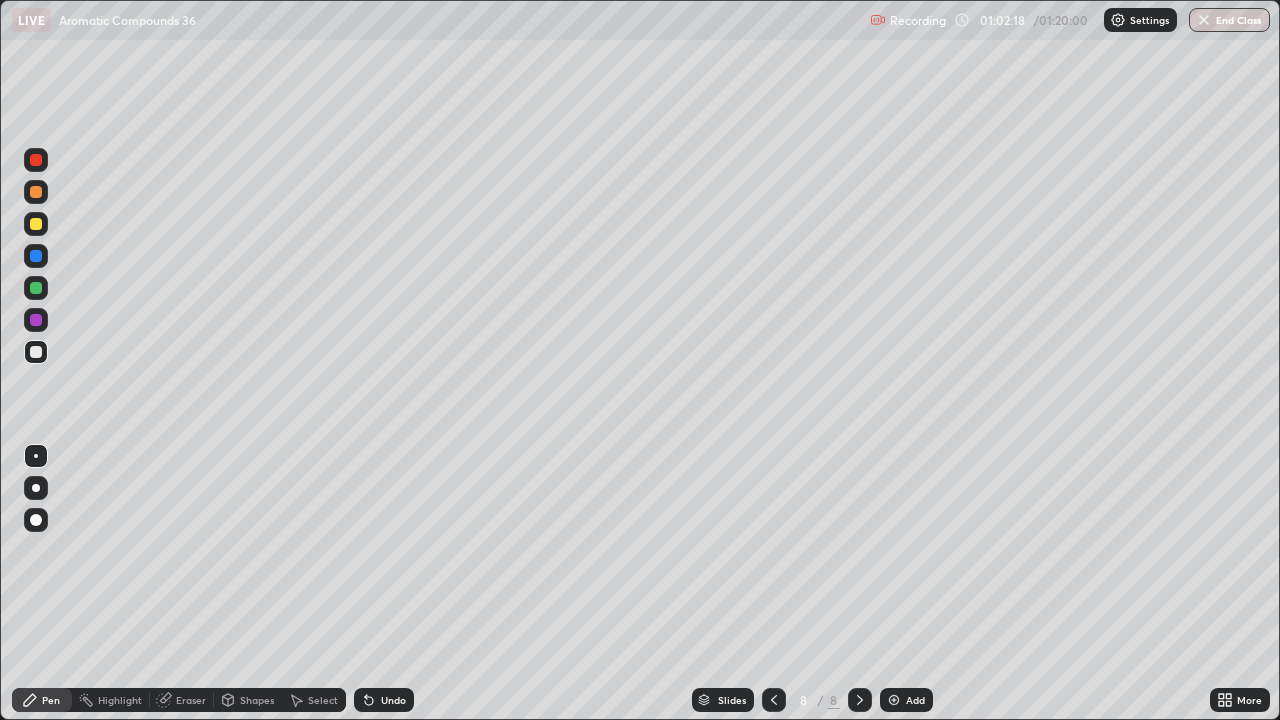 click on "Undo" at bounding box center (384, 700) 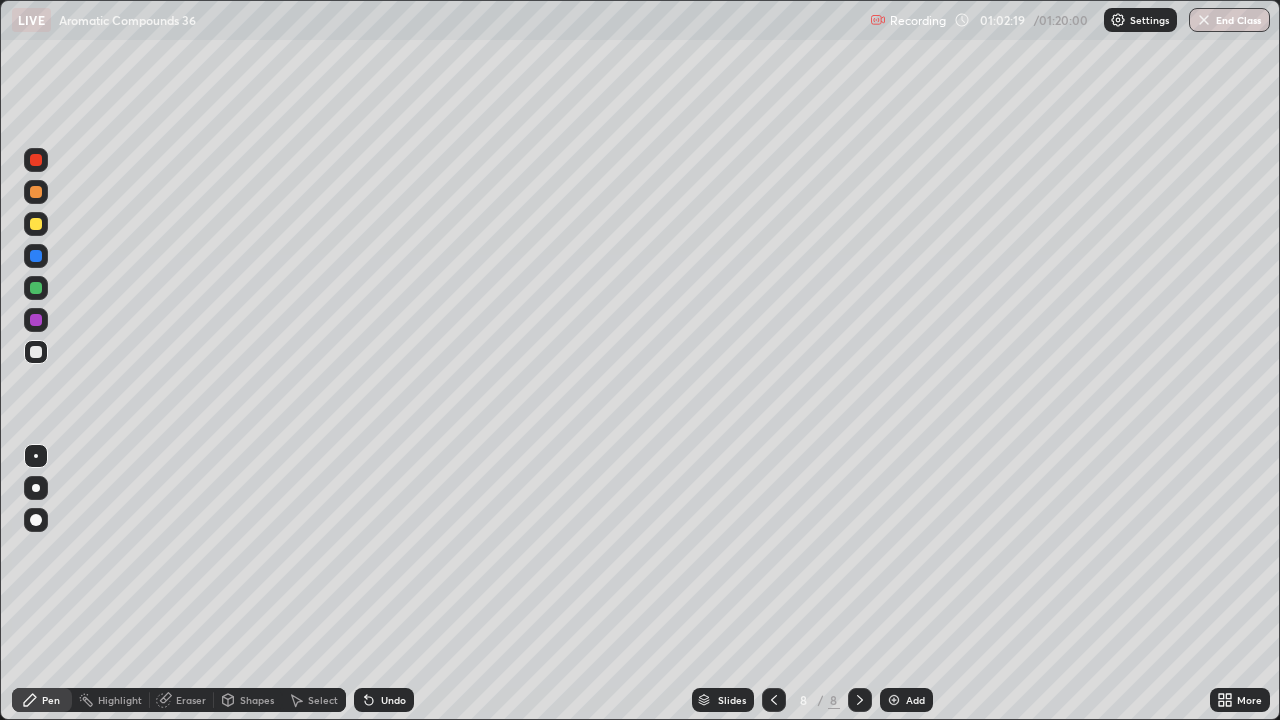 click on "Undo" at bounding box center [384, 700] 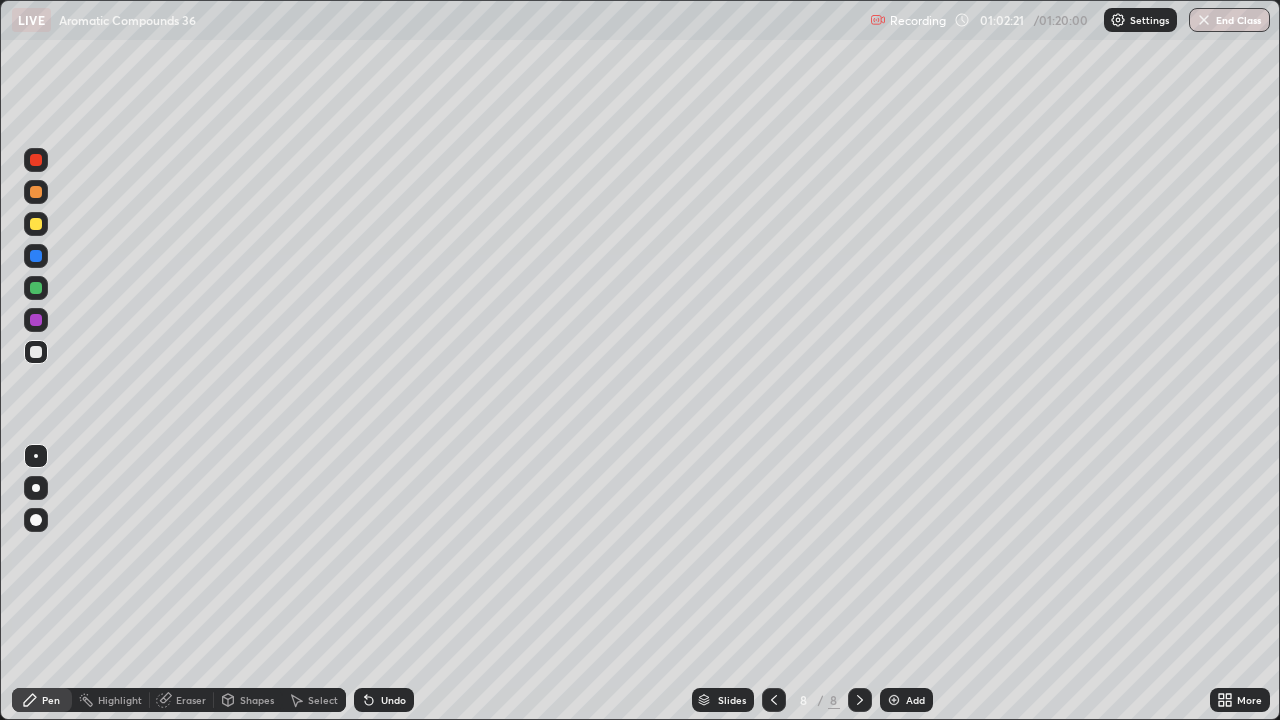 click on "Eraser" at bounding box center [191, 700] 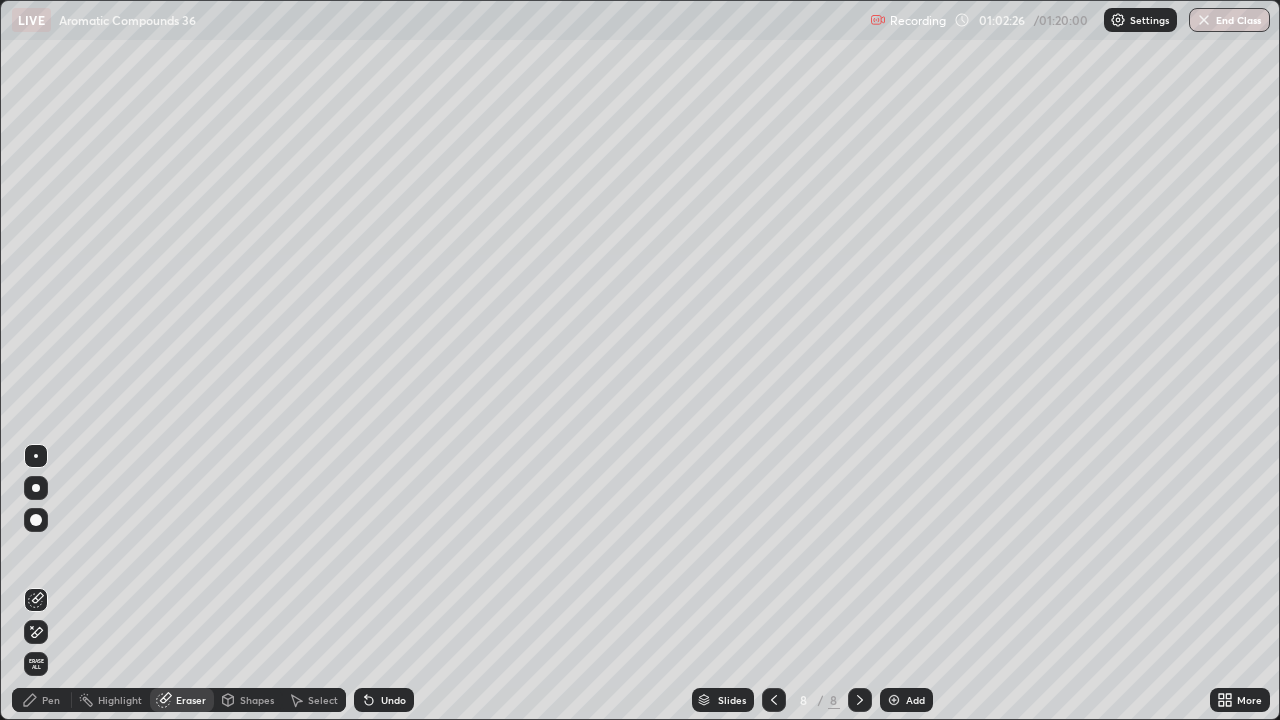 click on "Pen" at bounding box center (51, 700) 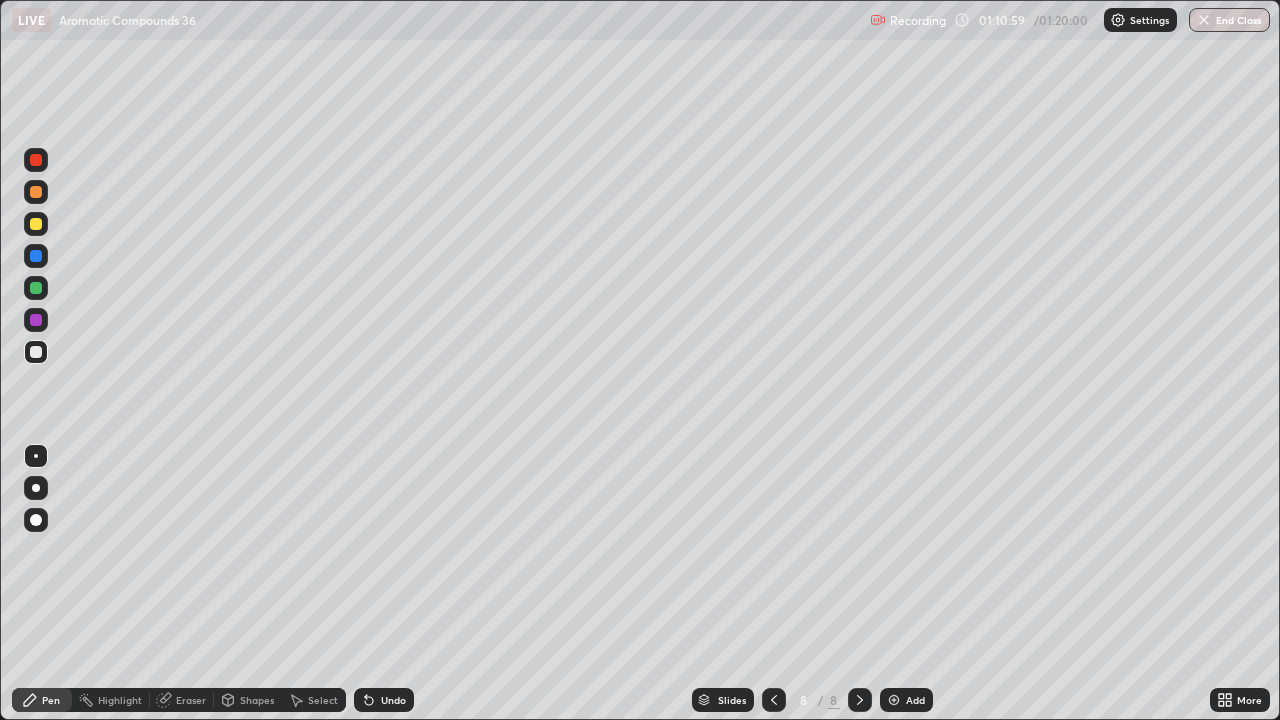 click on "Undo" at bounding box center [384, 700] 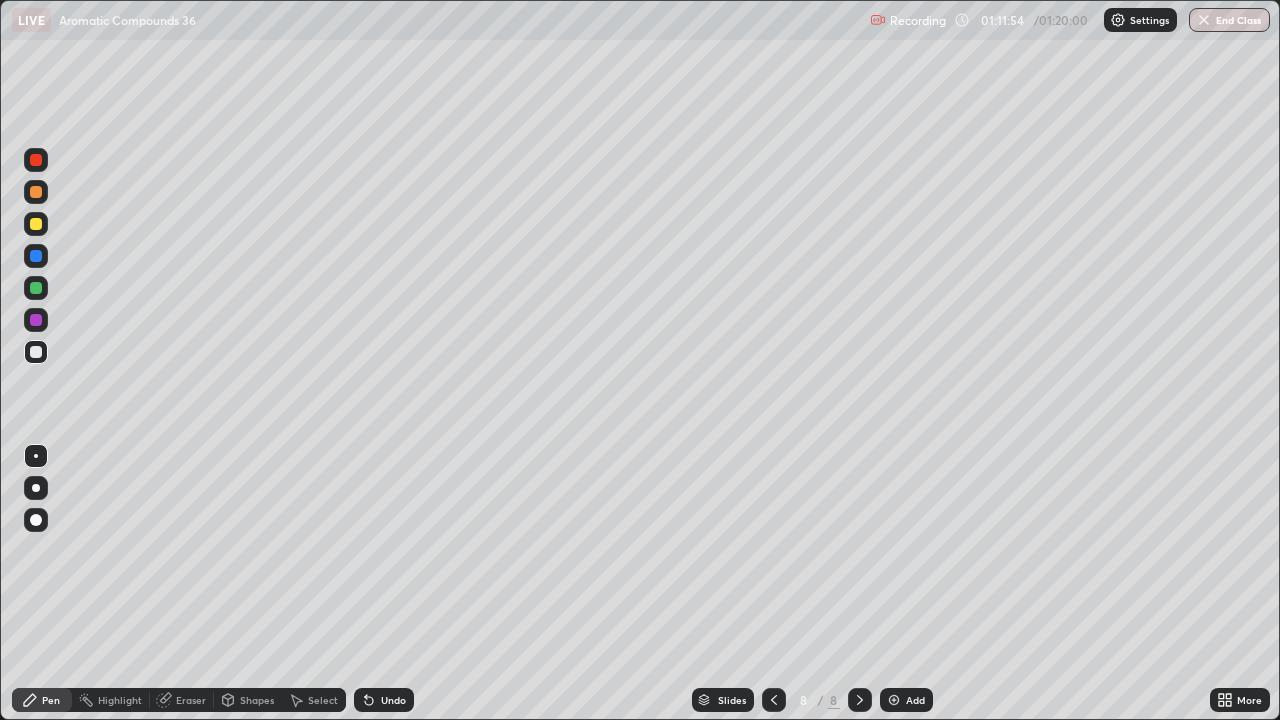click on "Undo" at bounding box center (393, 700) 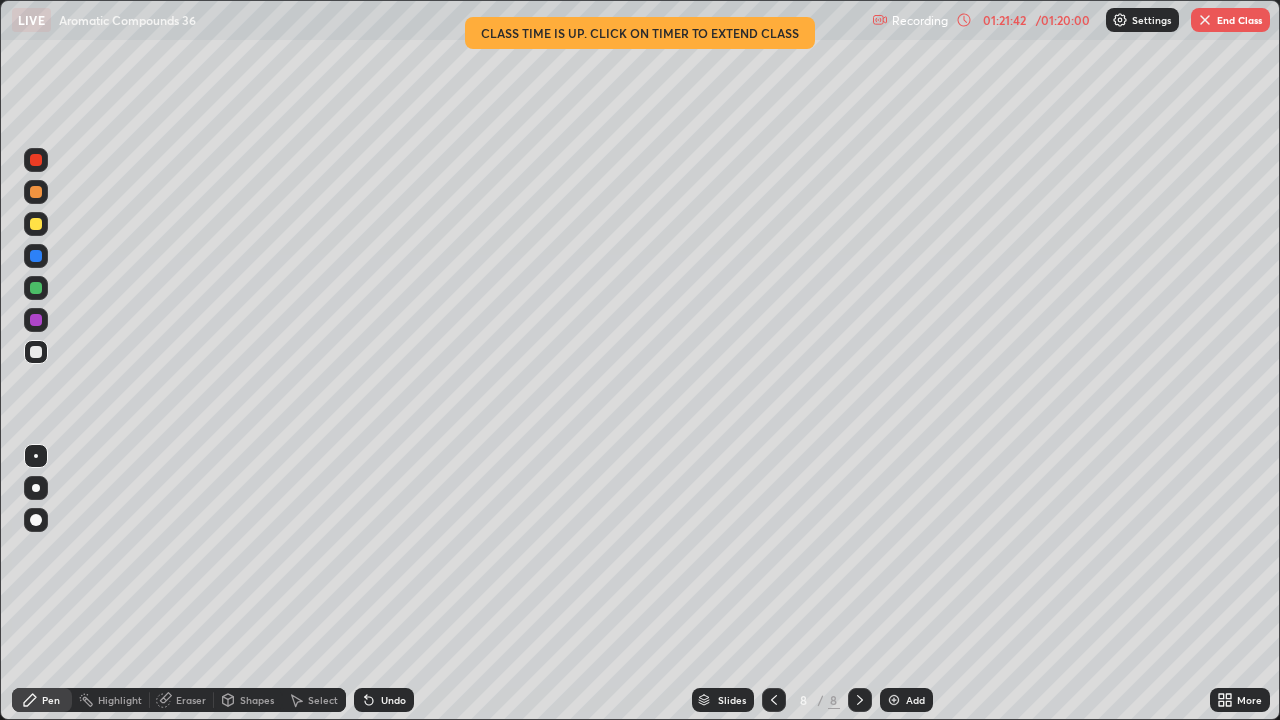 click on "End Class" at bounding box center (1230, 20) 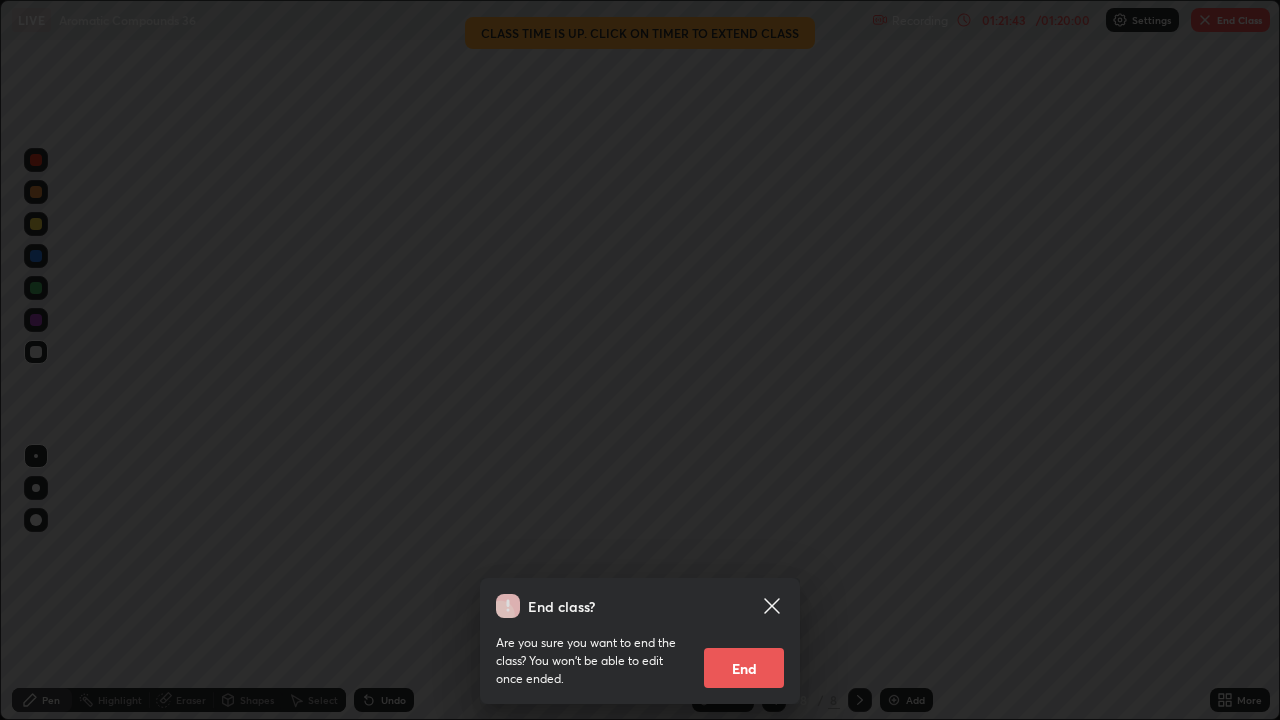 click on "End" at bounding box center (744, 668) 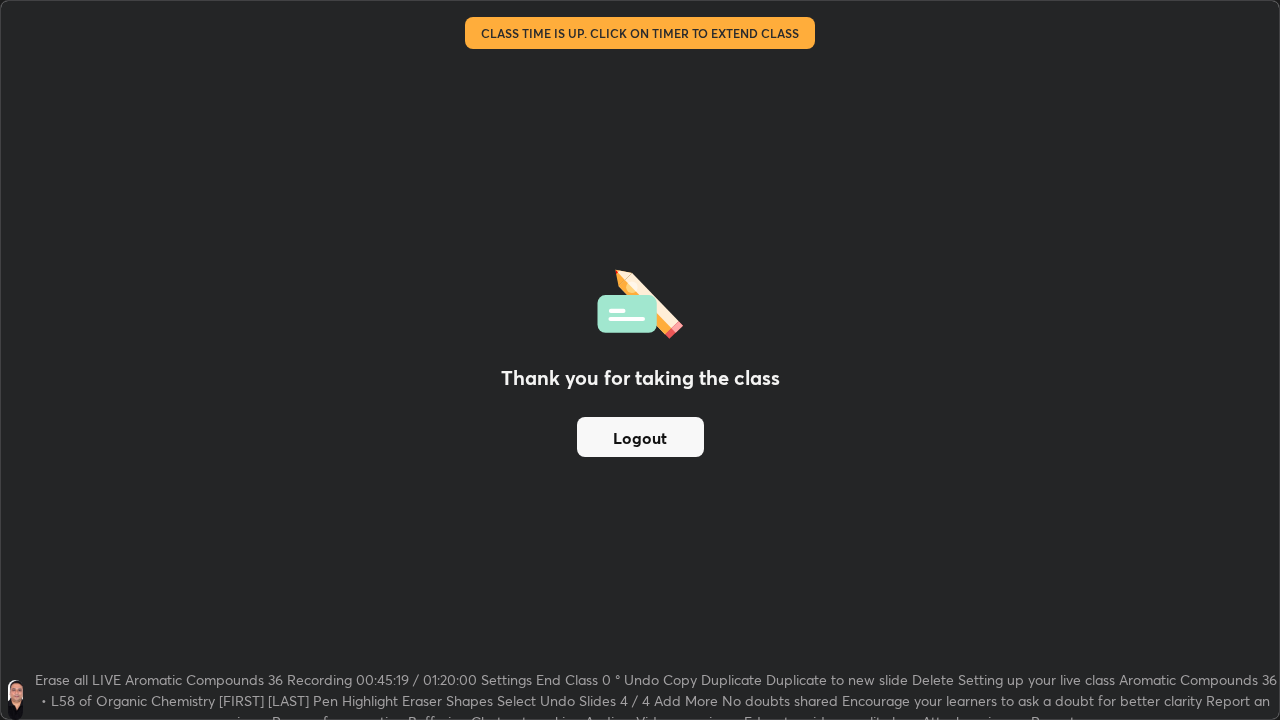click on "Logout" at bounding box center [640, 437] 